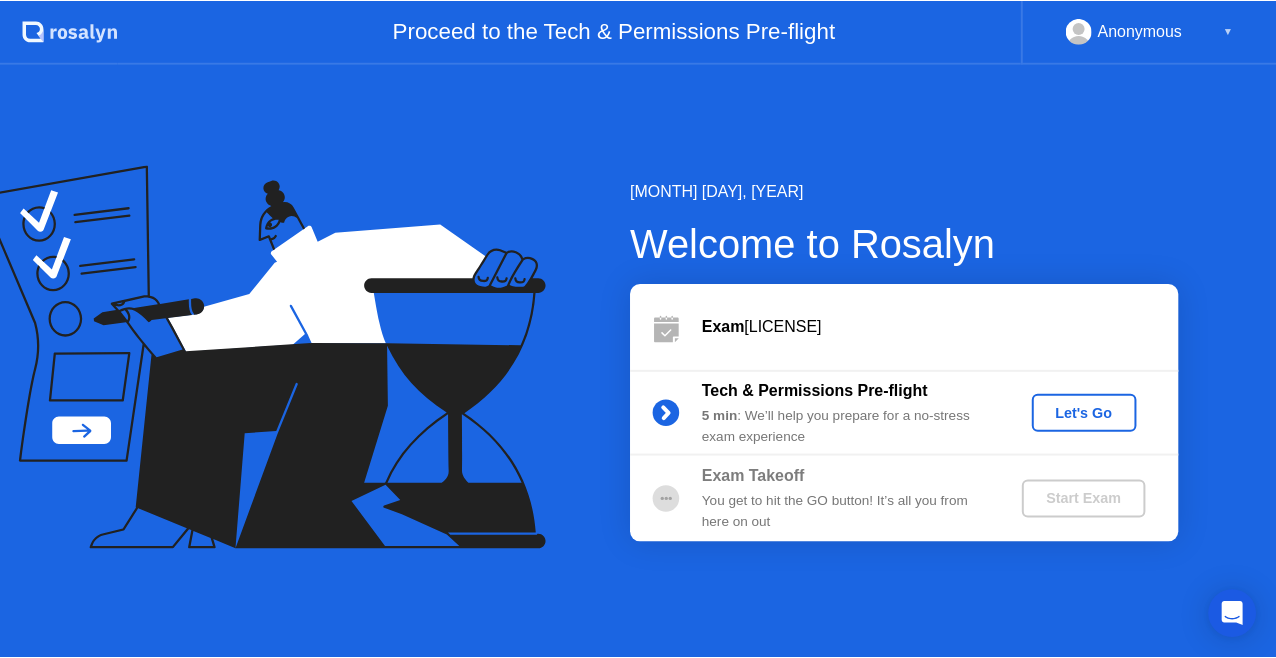 scroll, scrollTop: 0, scrollLeft: 0, axis: both 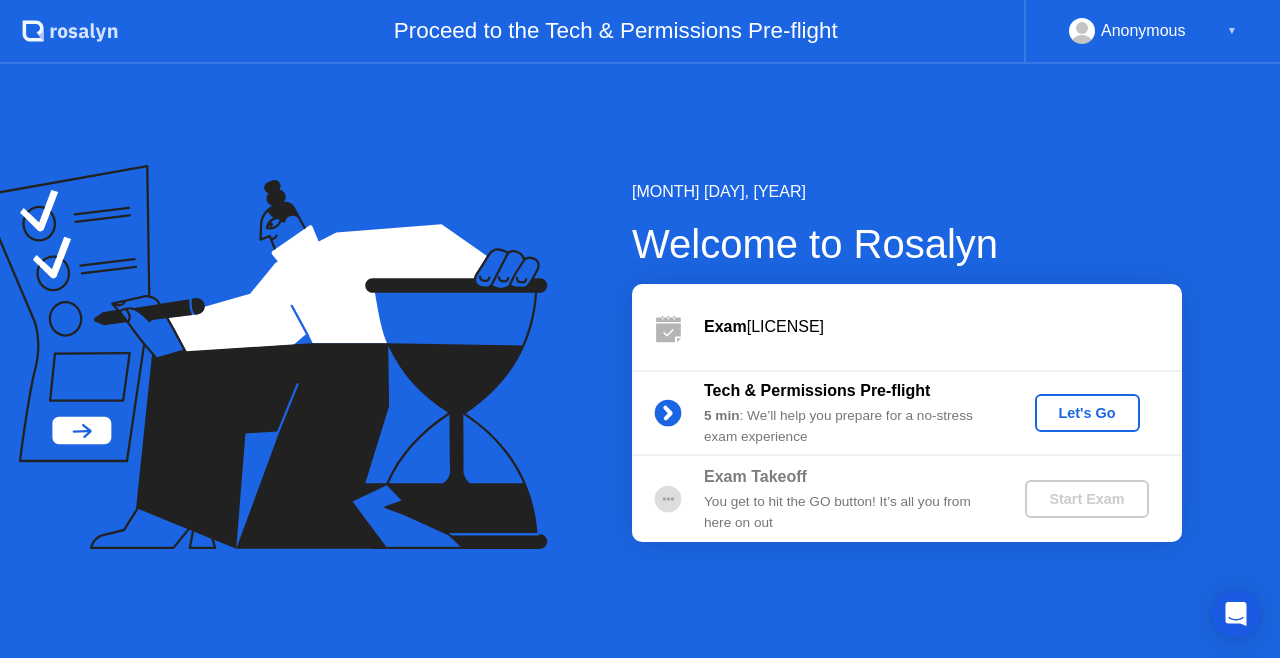 click 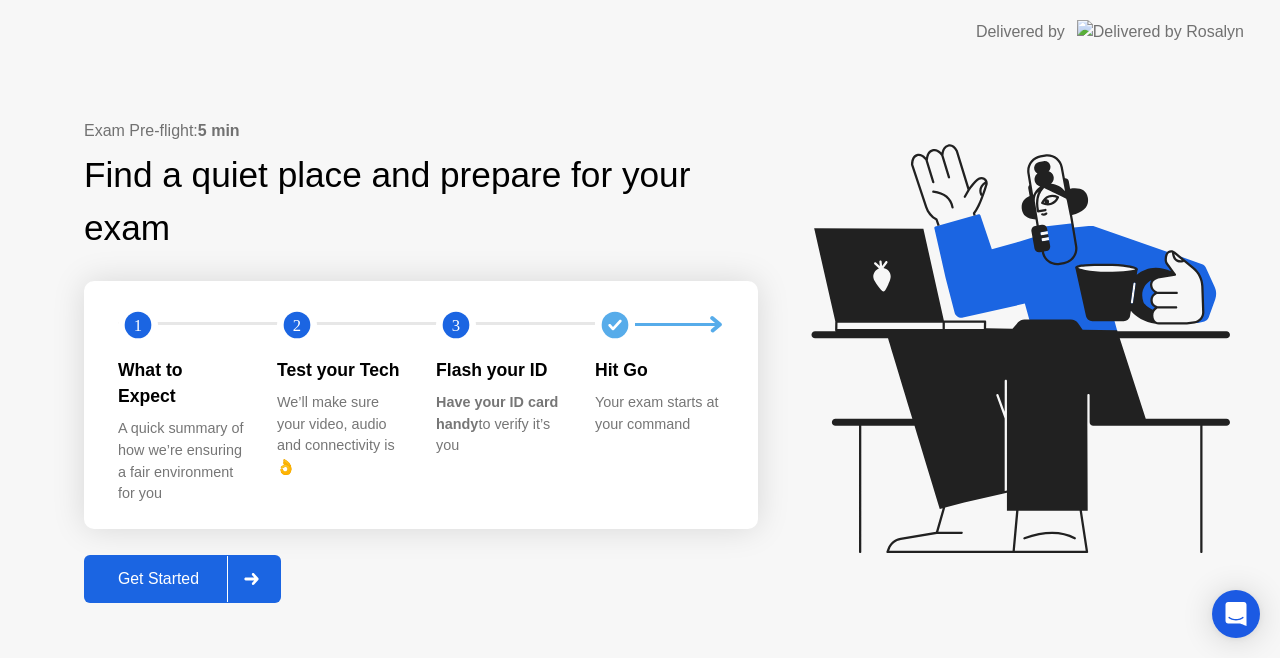 click on "Get Started" 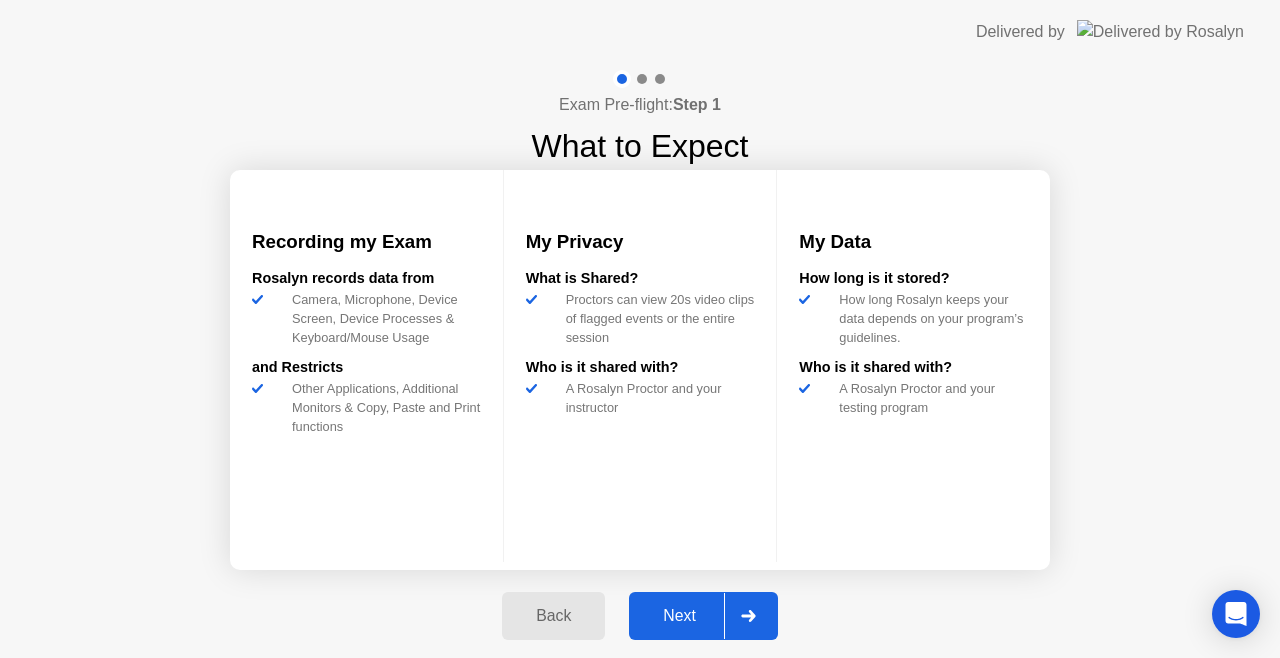 click on "Next" 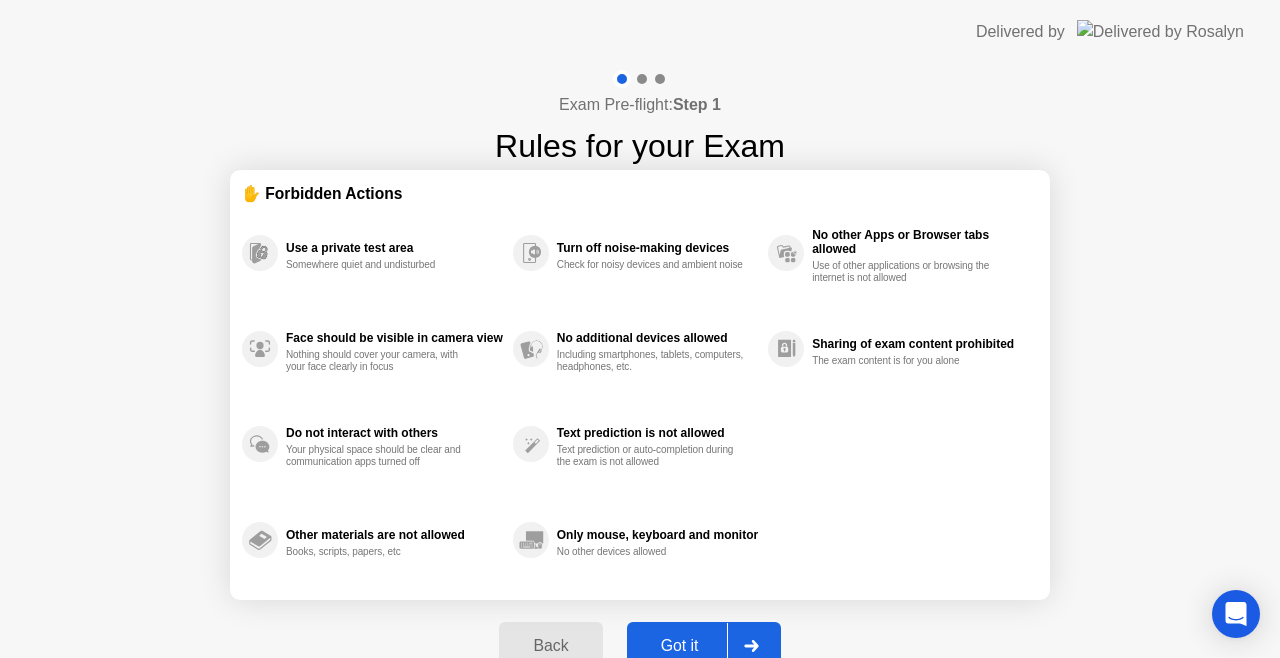 click on "Got it" 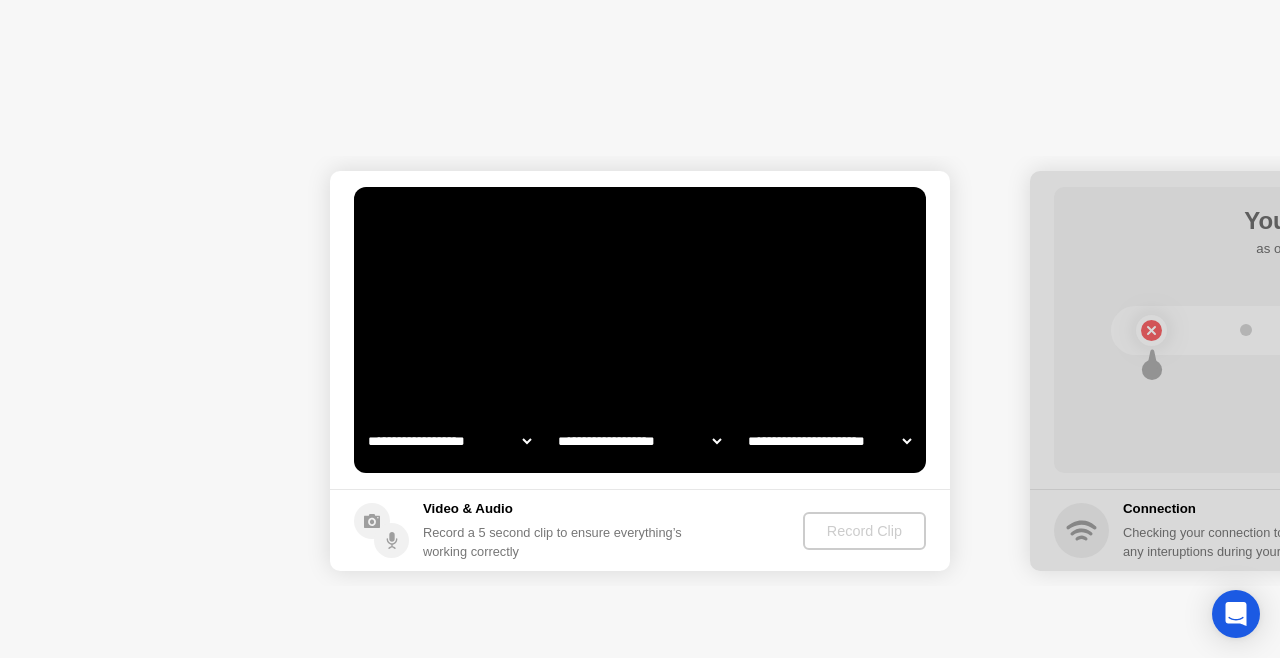 select on "**********" 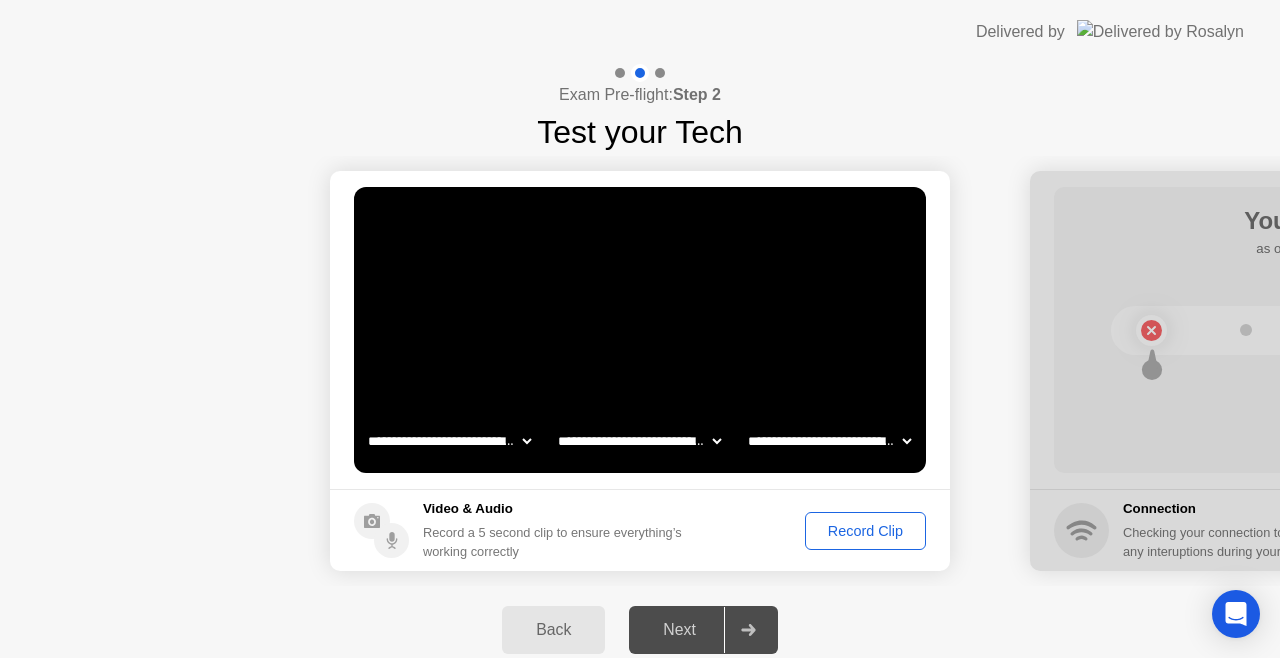 click on "Next" 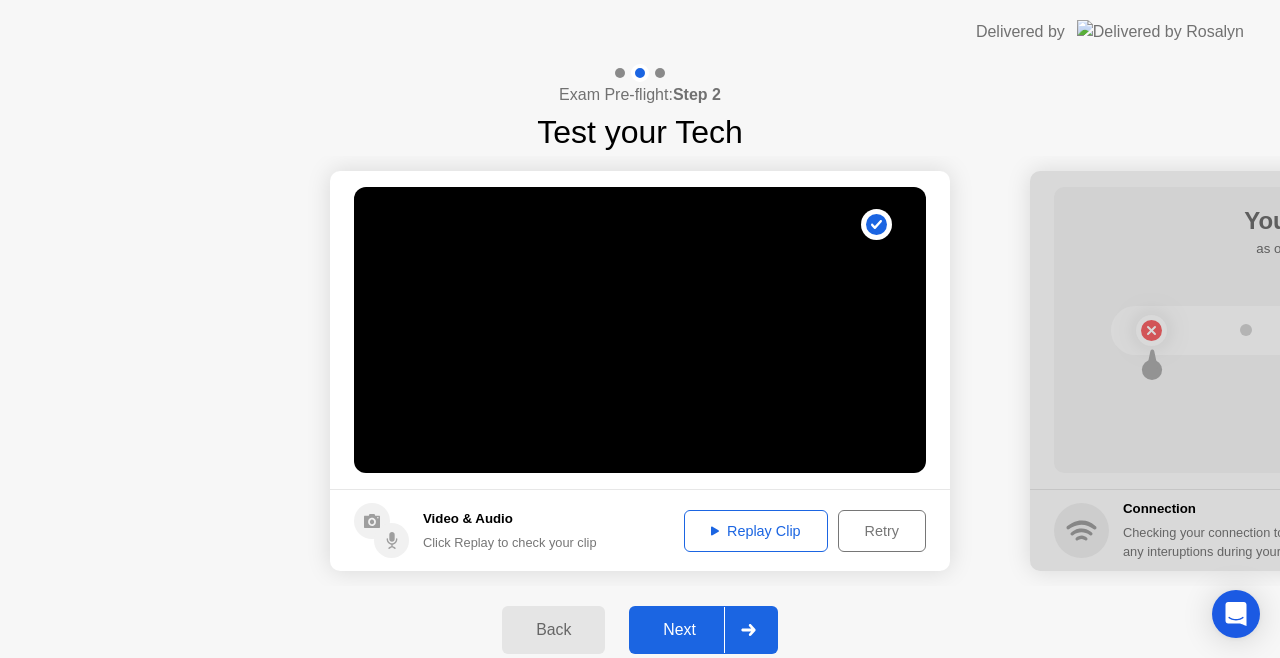 click on "Next" 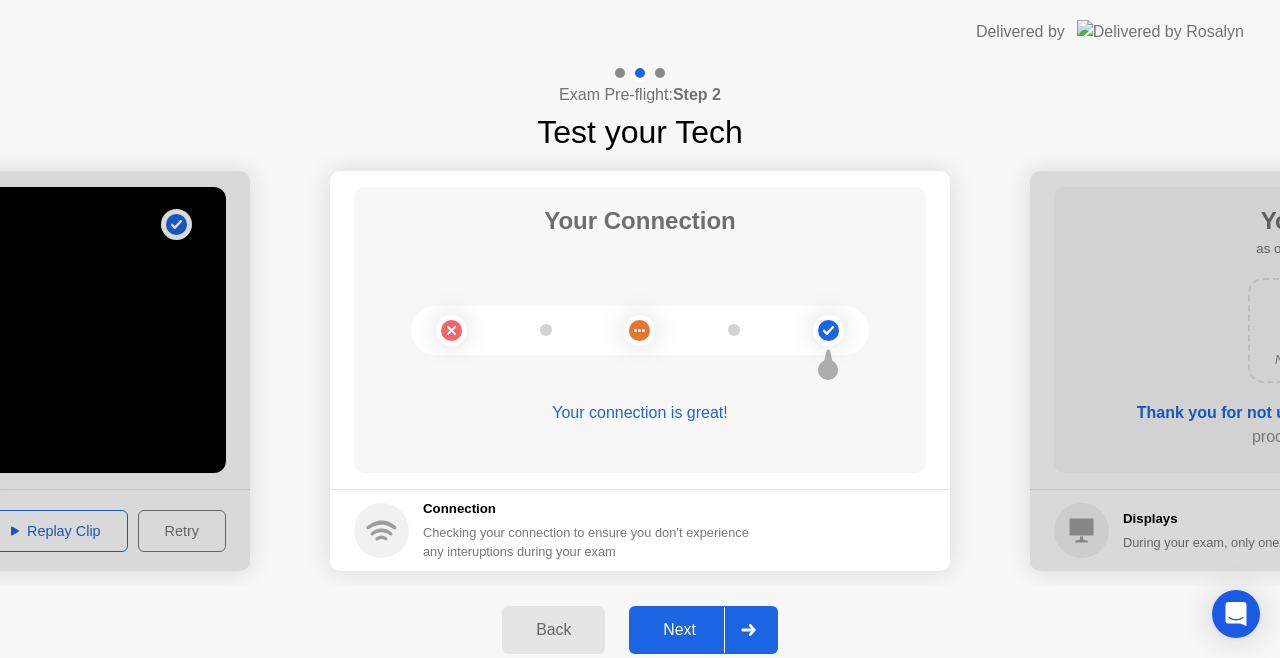 click on "Next" 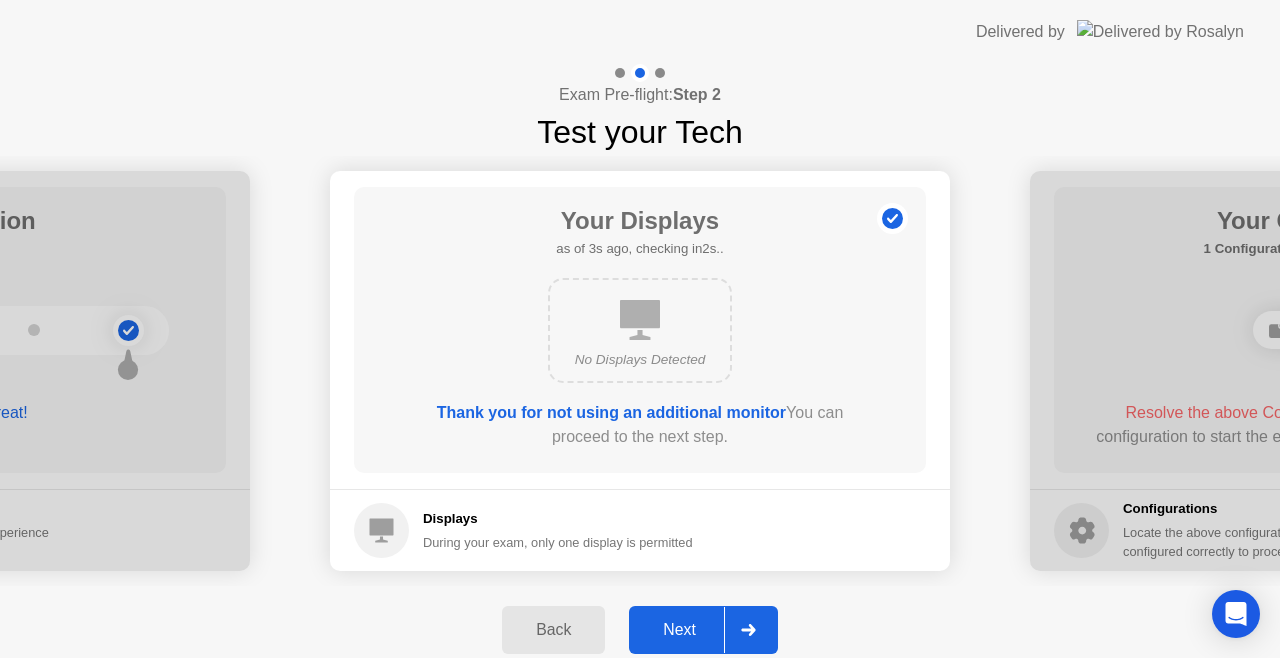 click on "Next" 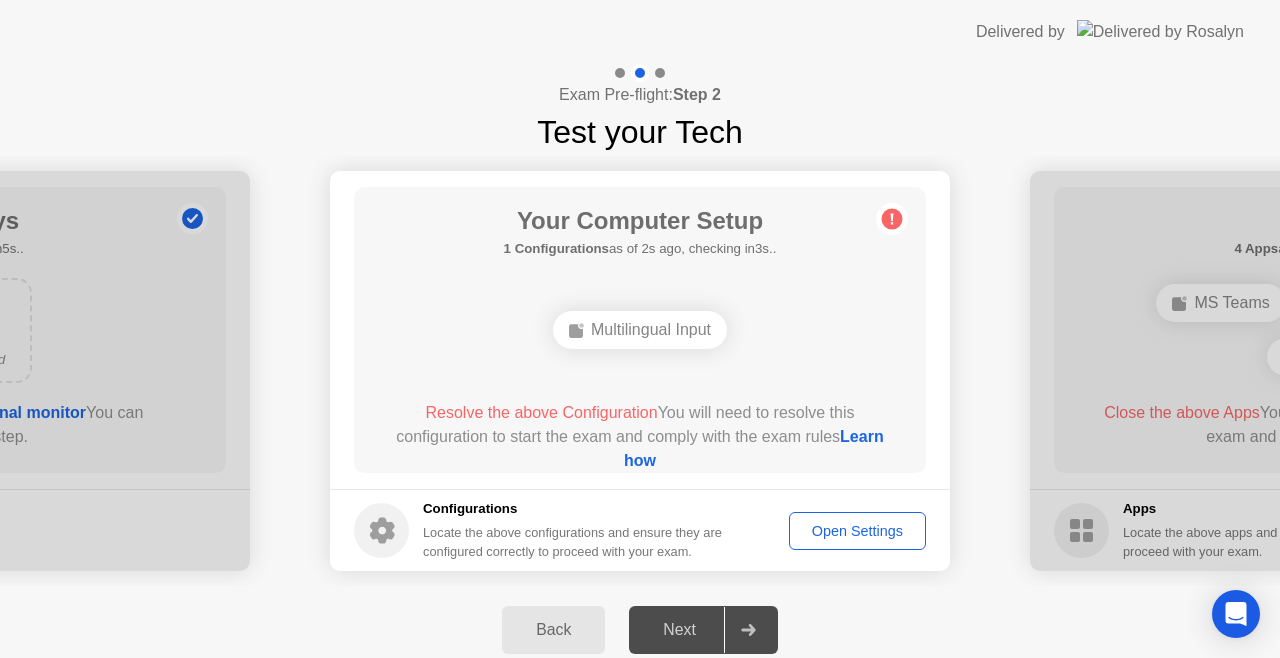 click on "Next" 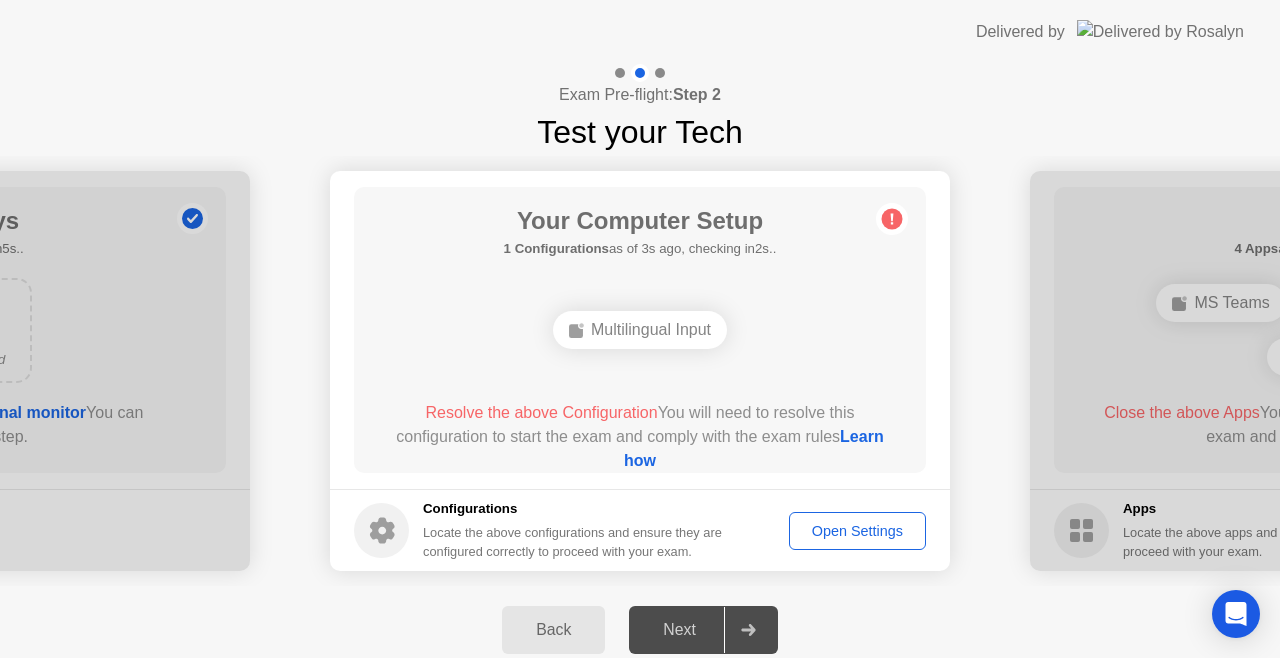 click on "Open Settings" 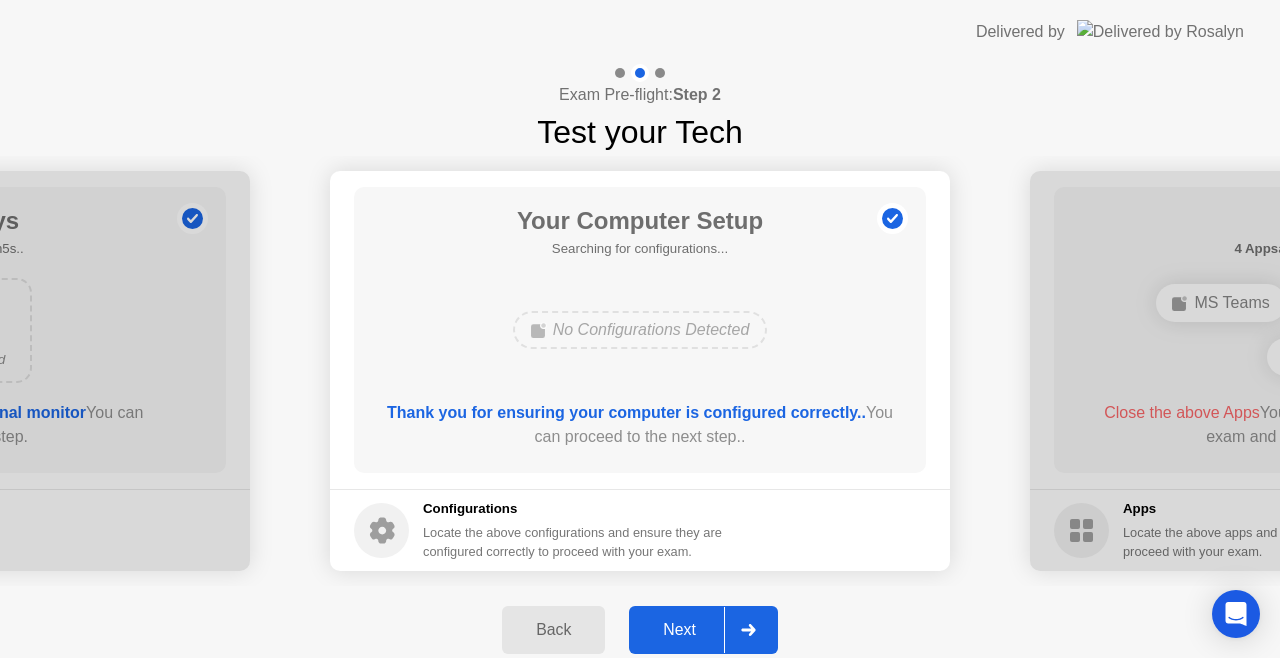 click on "Next" 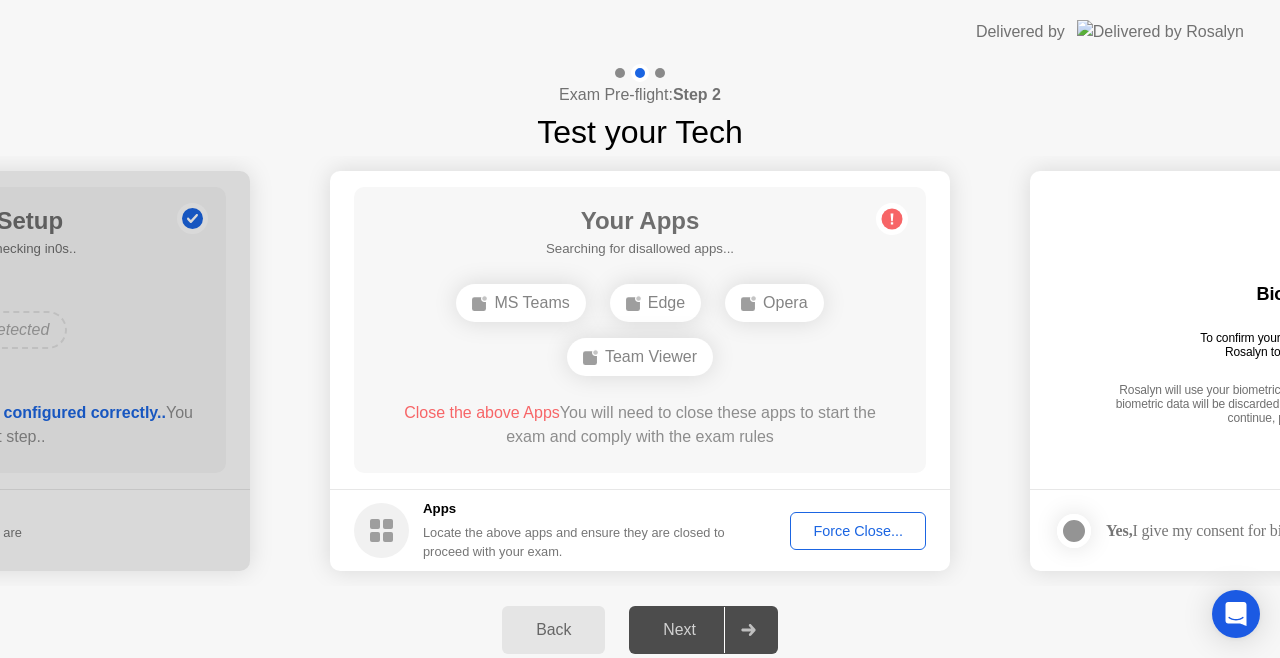 click on "Force Close..." 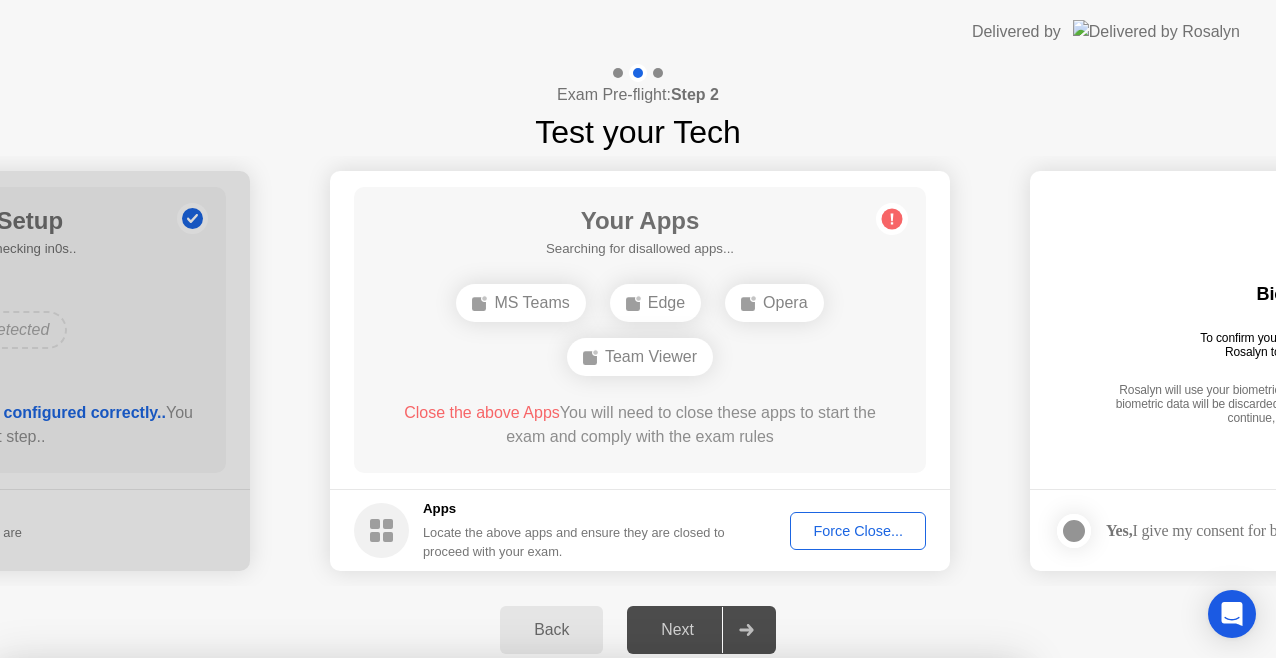 click on "Confirm" at bounding box center (577, 988) 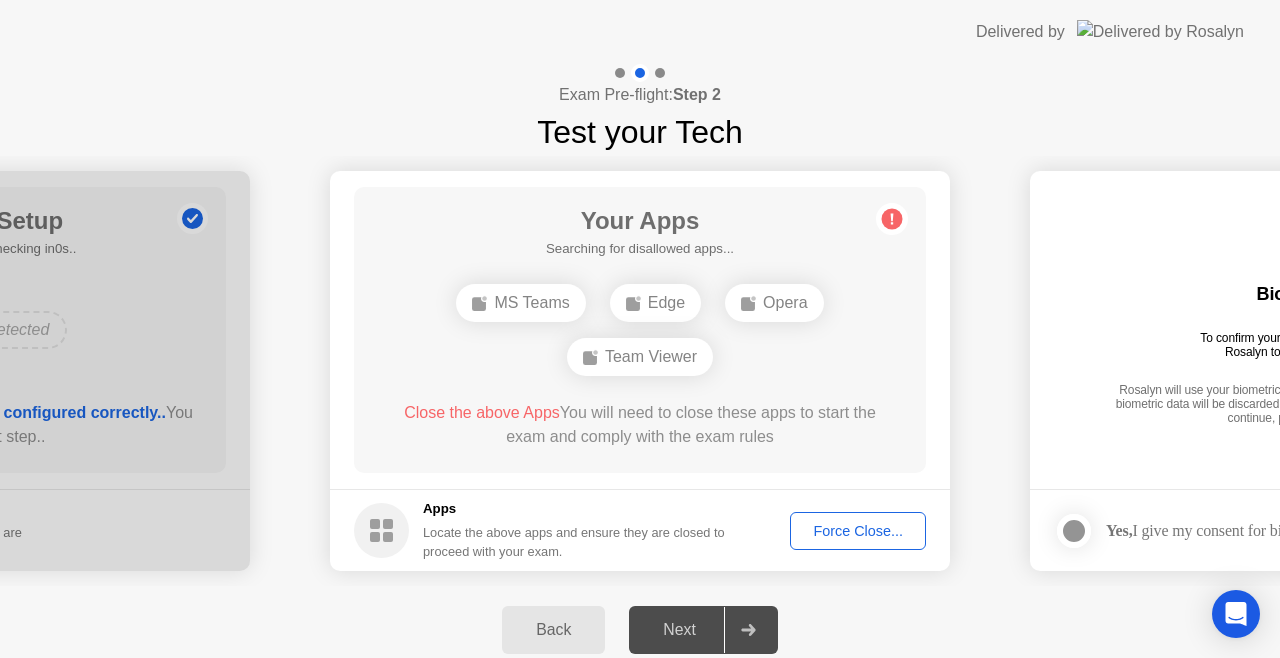 click on "Force Close..." 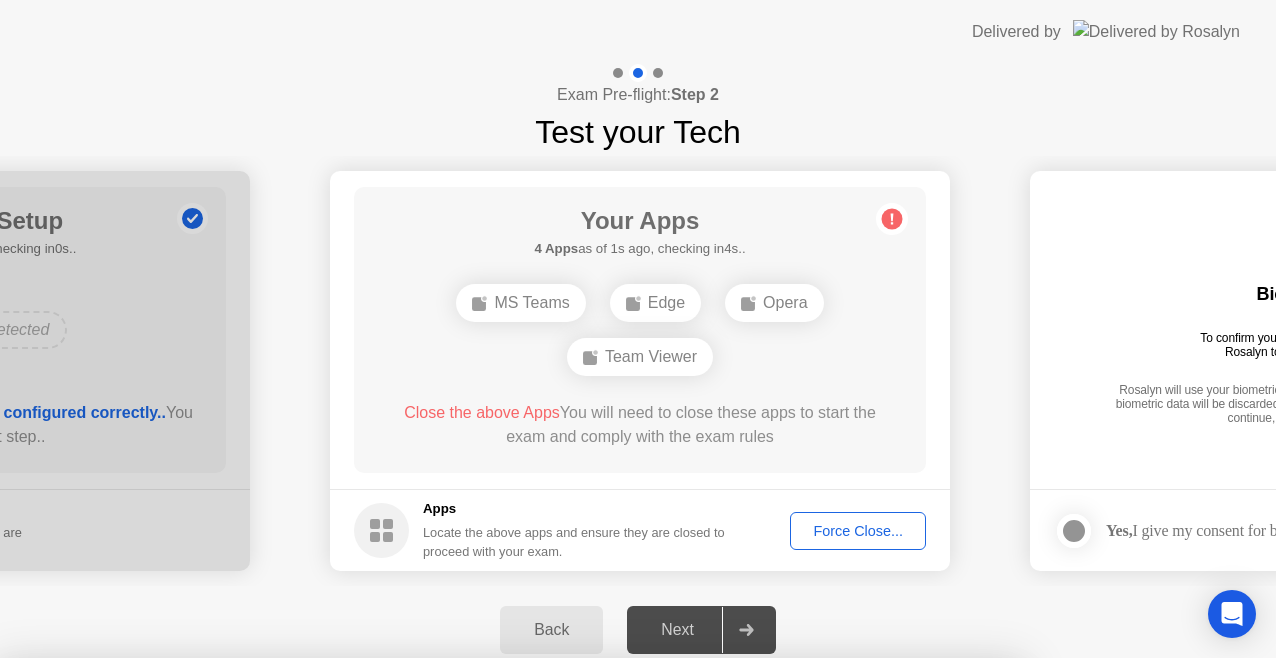 click on "Confirm" at bounding box center (577, 988) 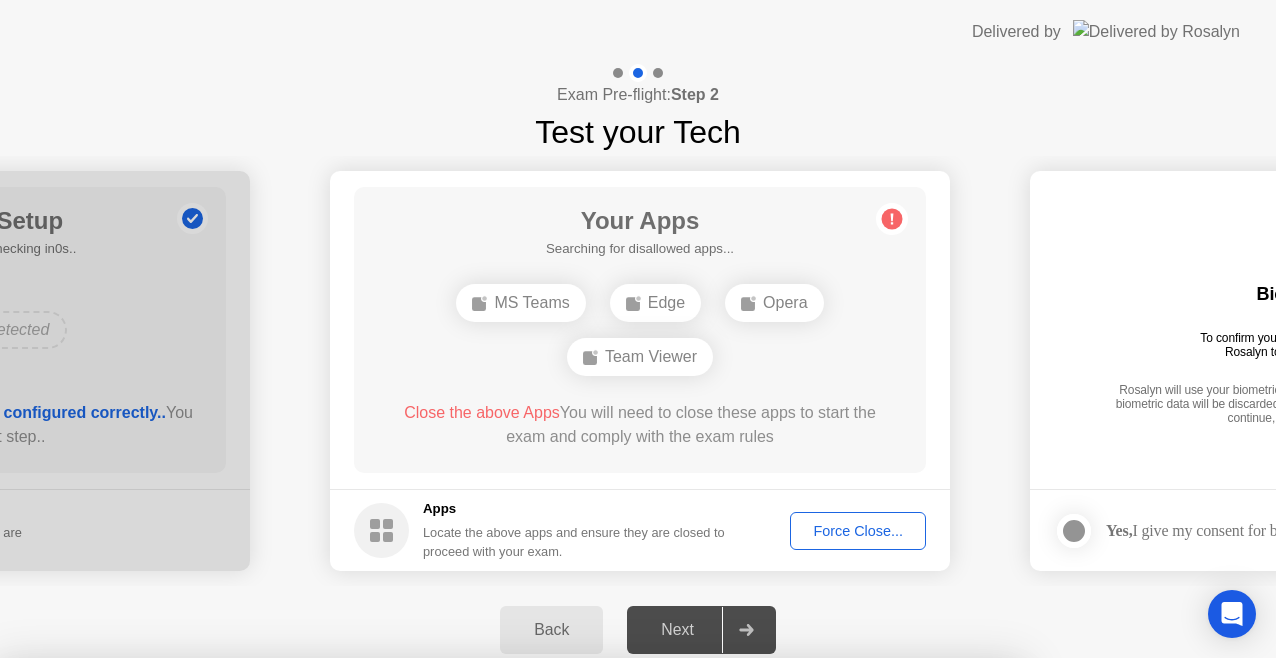 click on "Read More" at bounding box center (573, 896) 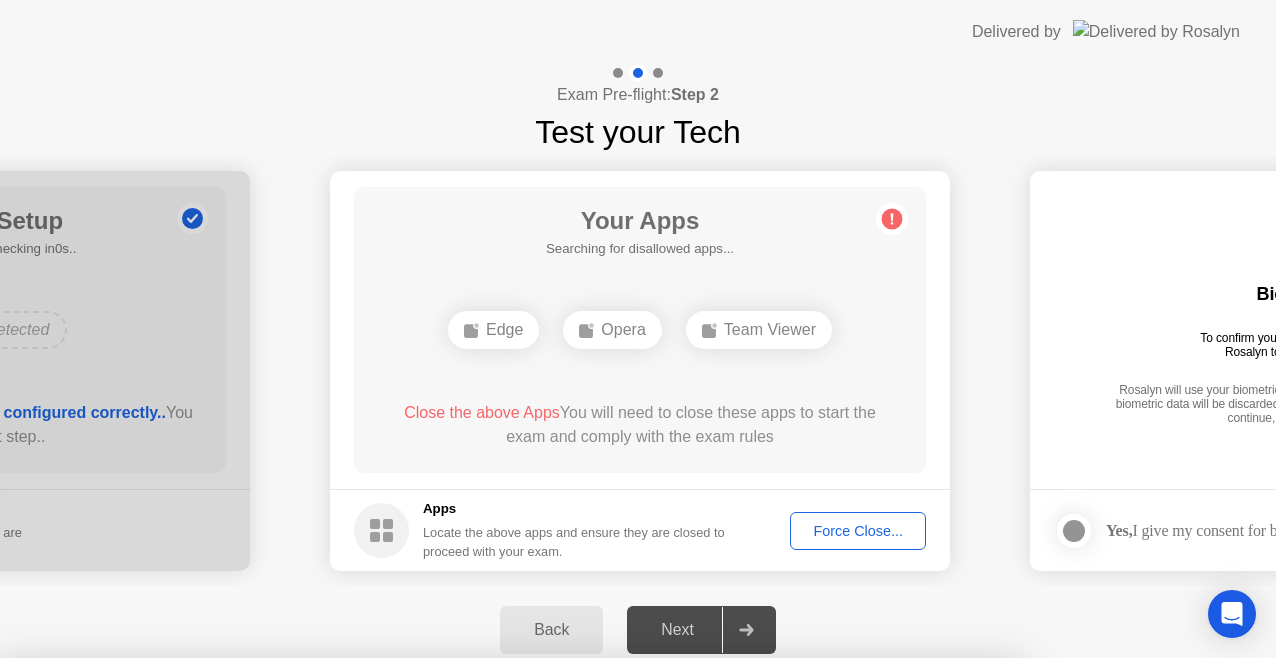 click at bounding box center (638, 936) 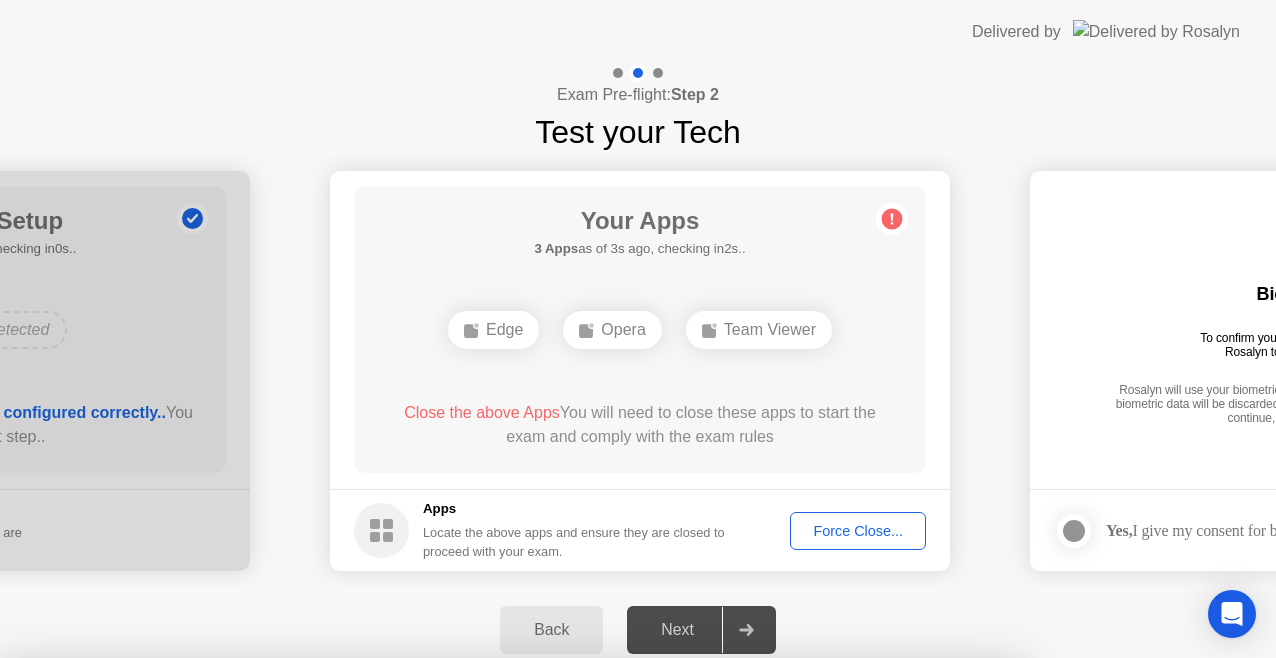 click on "Close" at bounding box center (429, 1173) 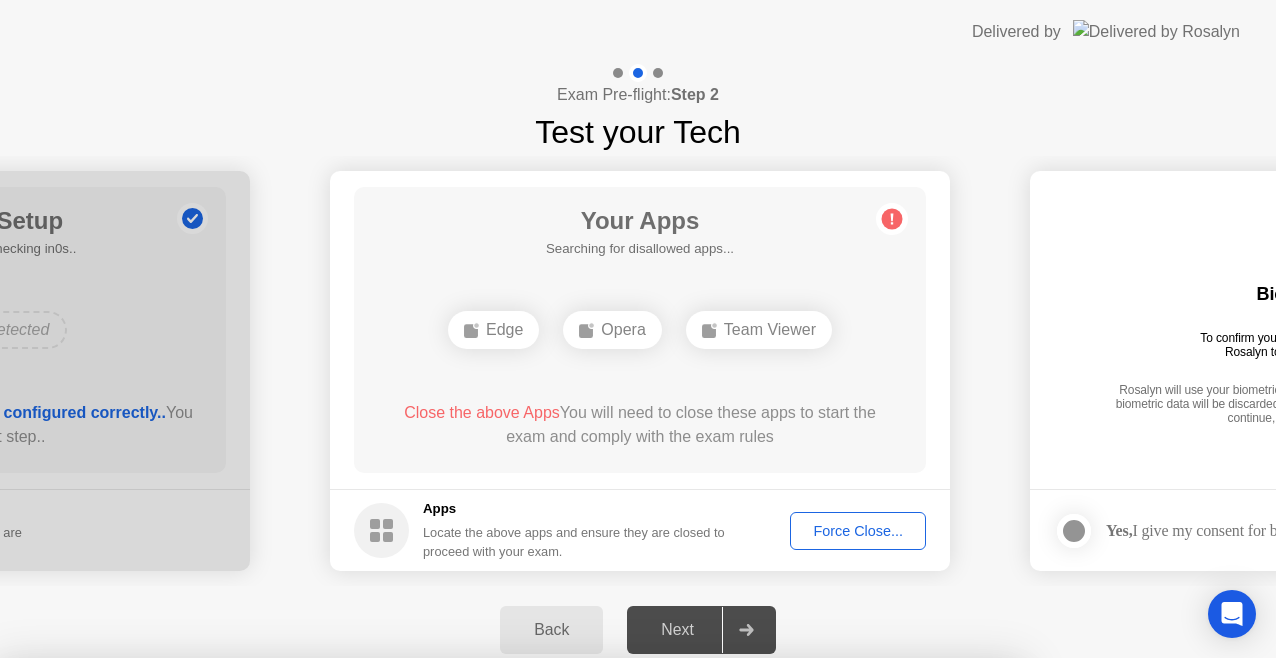 click on "Read More" at bounding box center [573, 896] 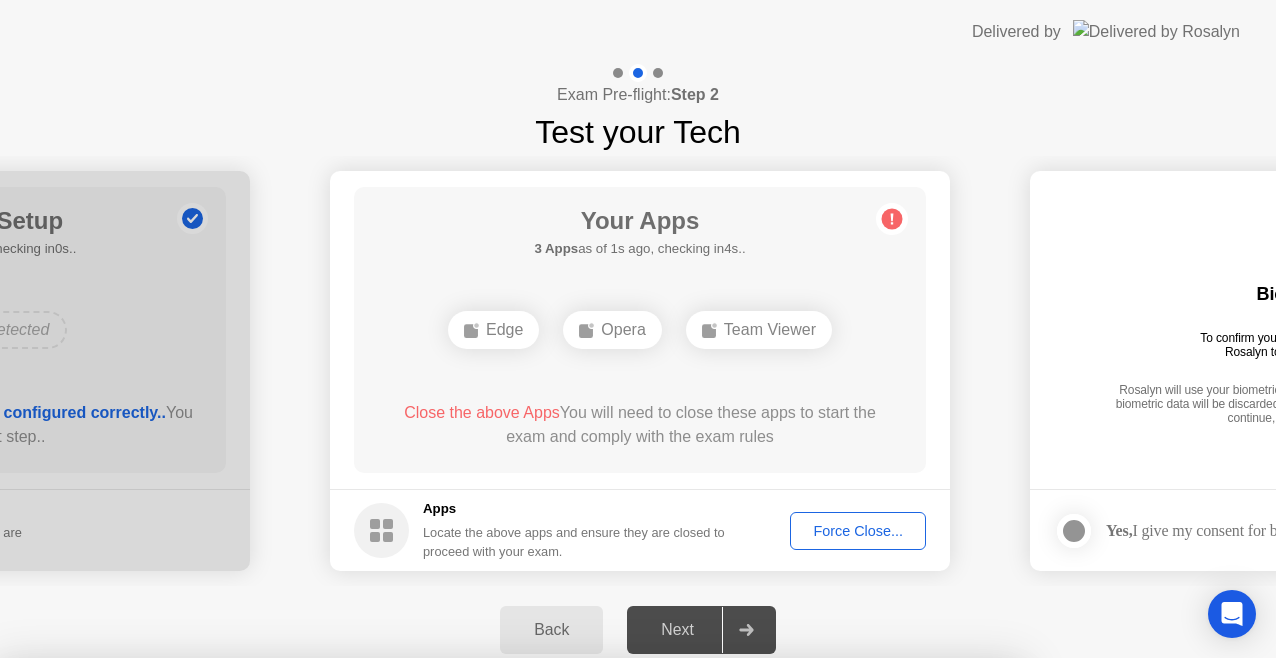 click on "Team Viewer" at bounding box center [510, 829] 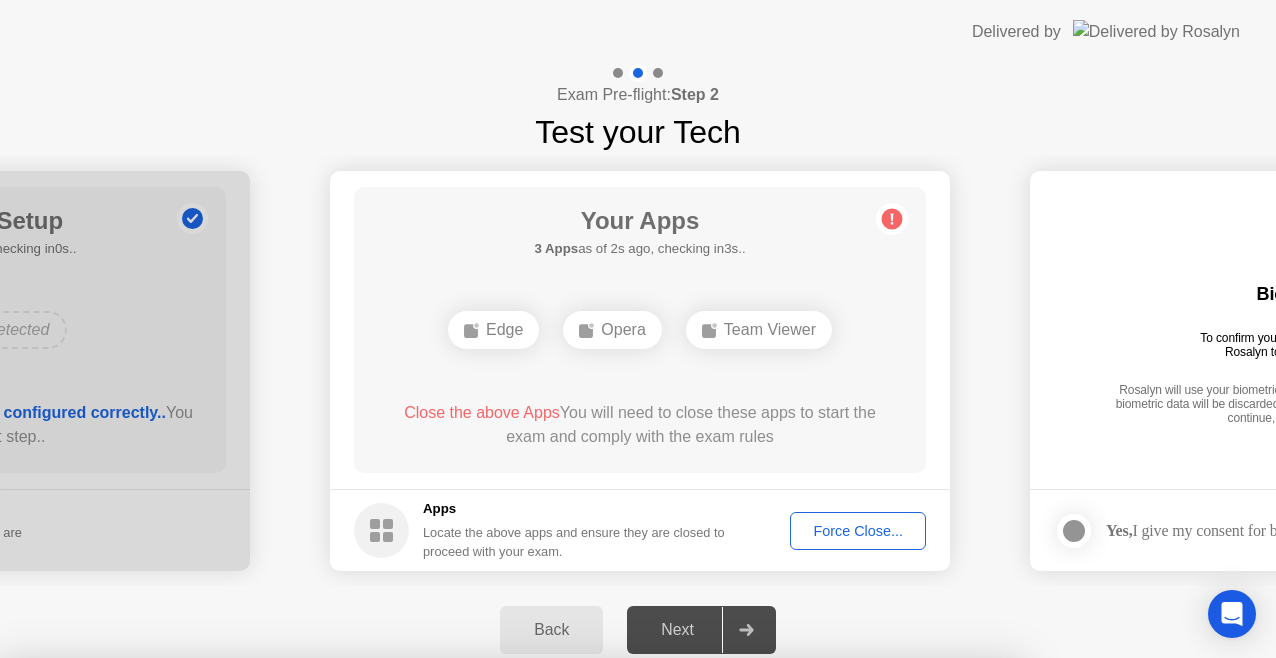 click on "Team Viewer" at bounding box center (510, 829) 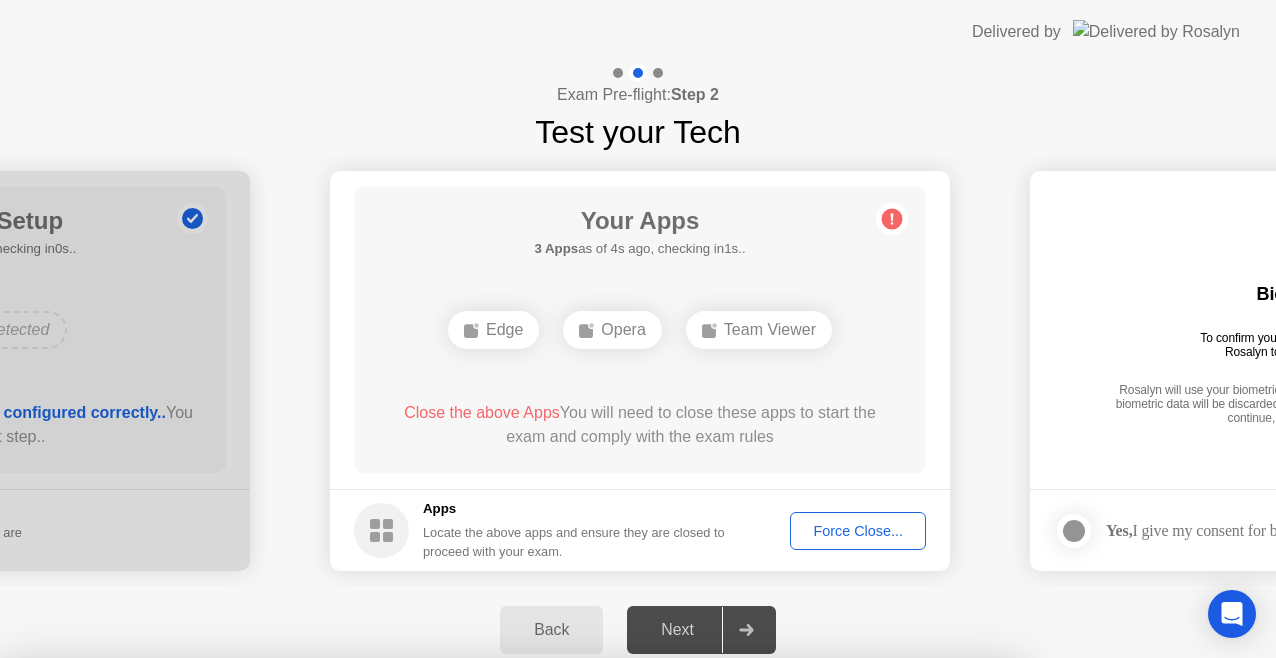 click on "Close" at bounding box center [429, 896] 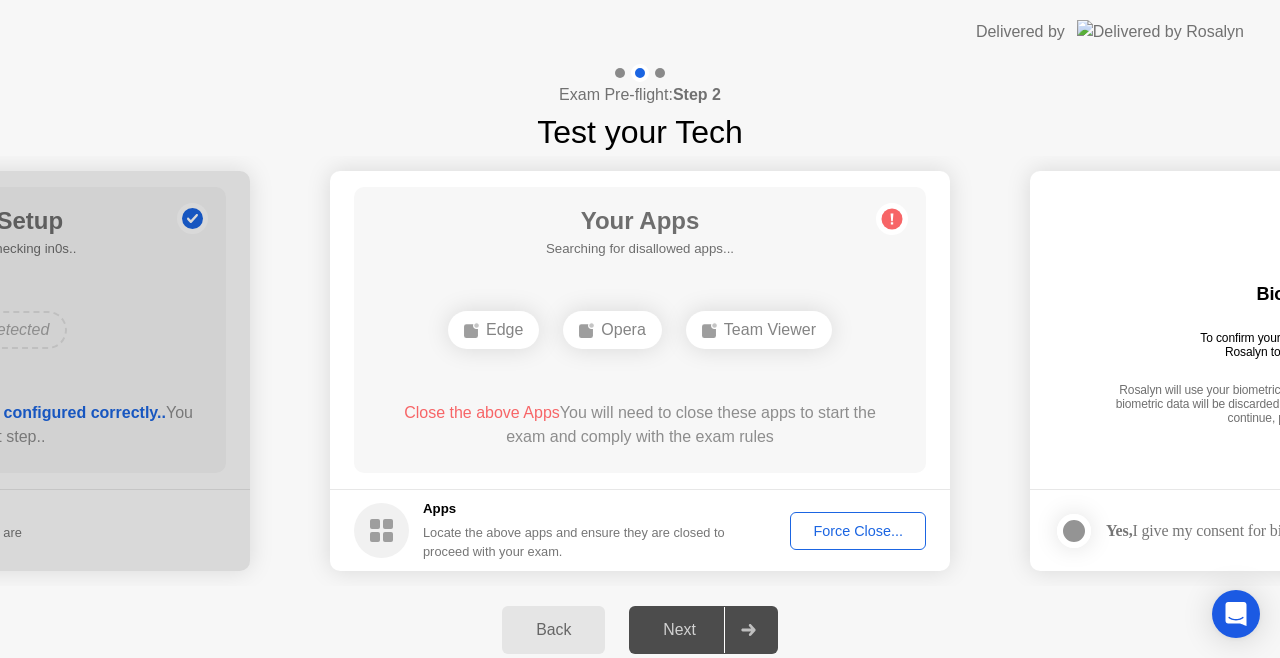 click on "Force Close..." 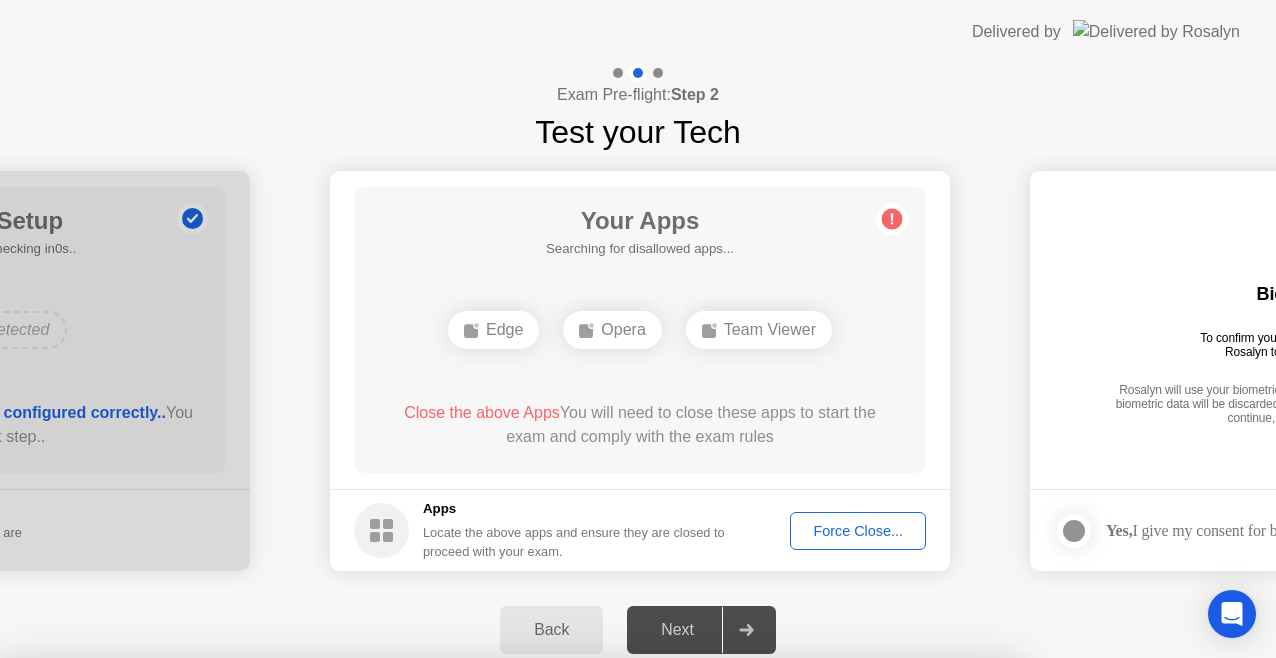 click on "Confirm" at bounding box center (577, 934) 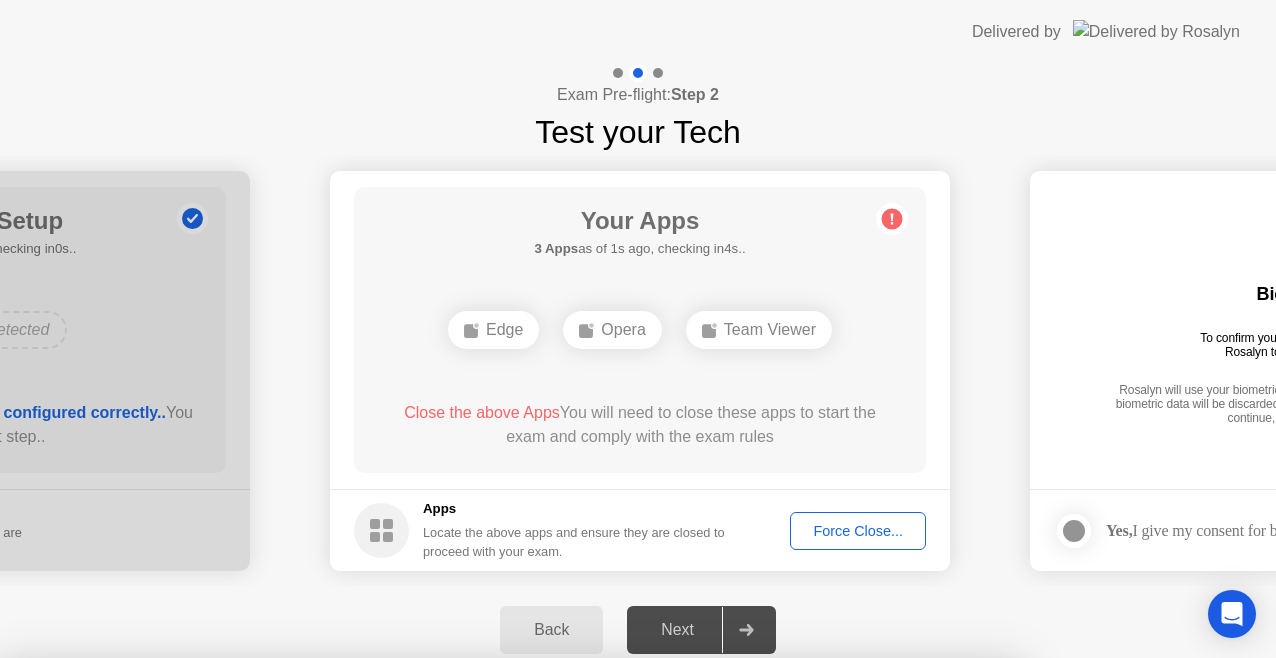click on "Close" at bounding box center (429, 896) 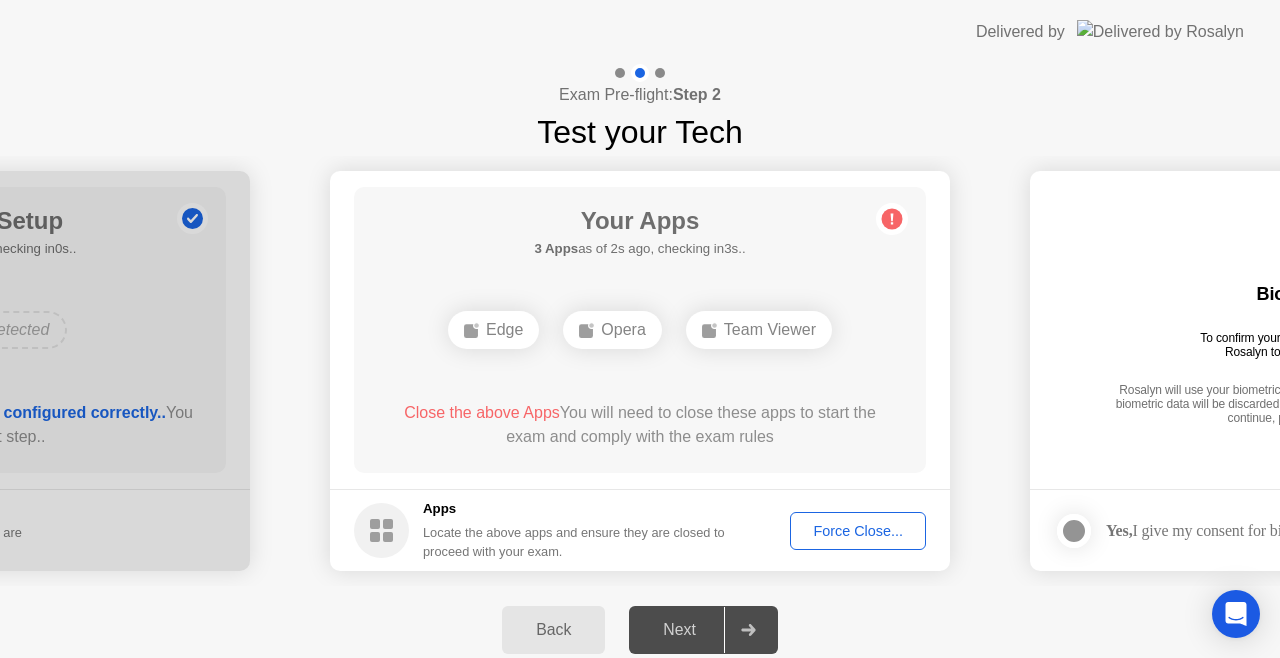 click on "Close the above Apps" 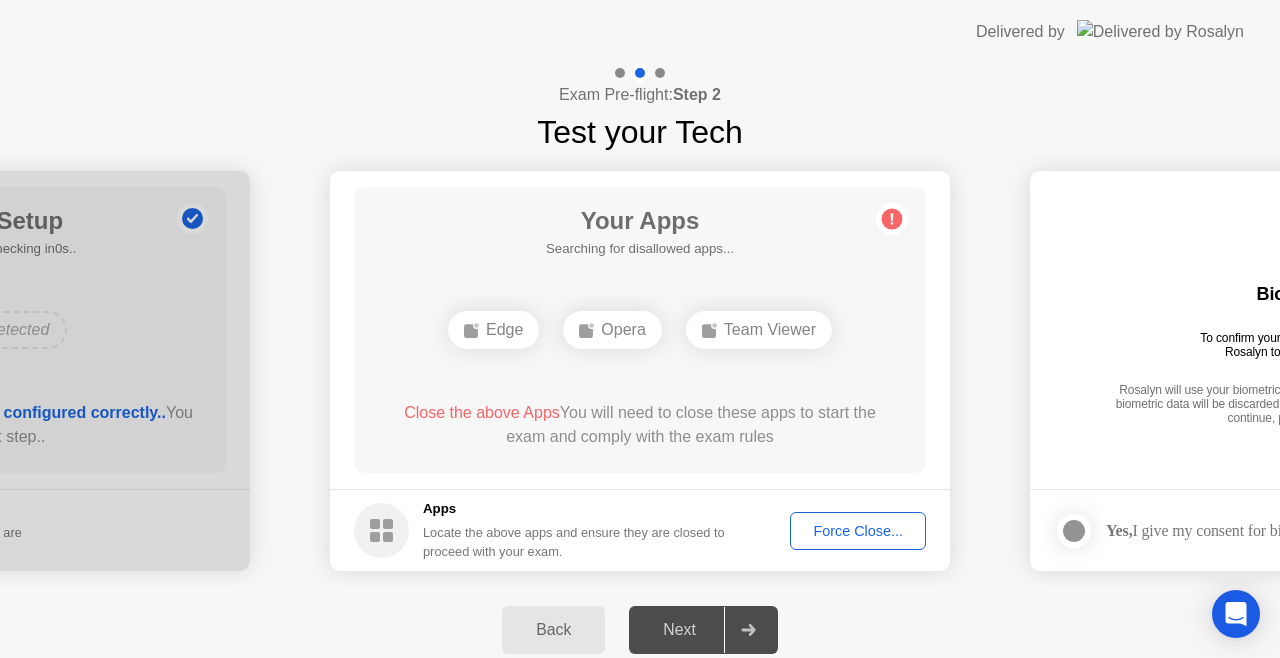 click on "Close the above Apps" 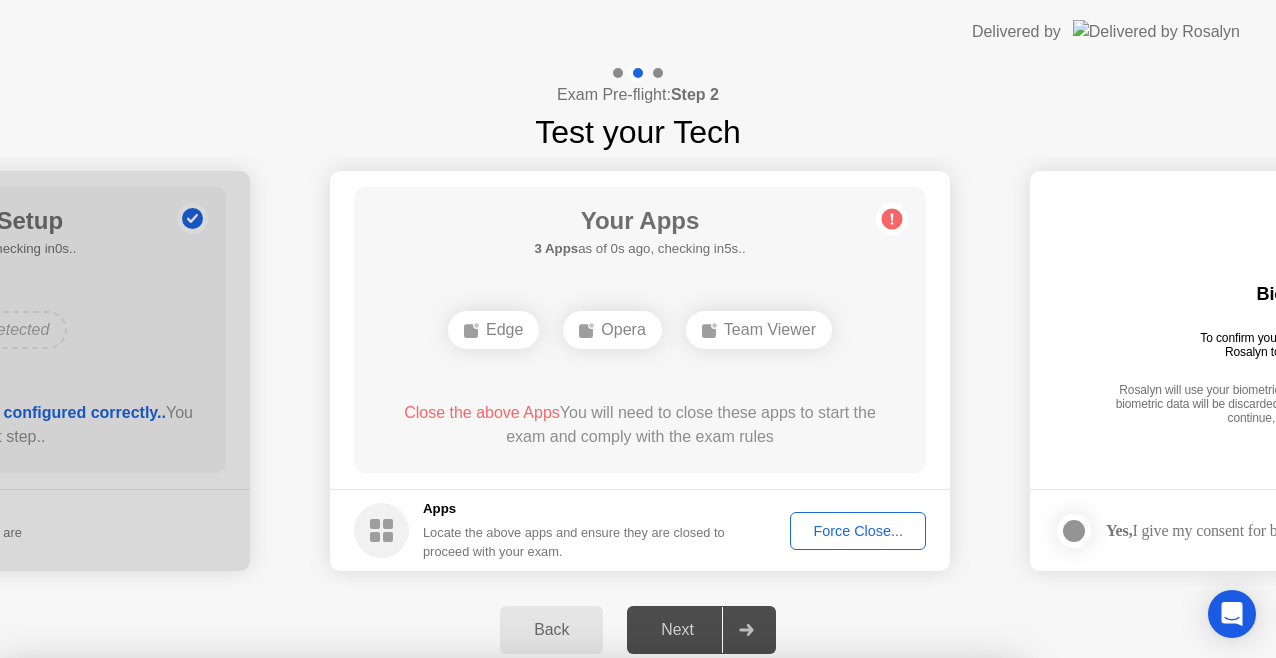 click on "Confirm" at bounding box center [577, 934] 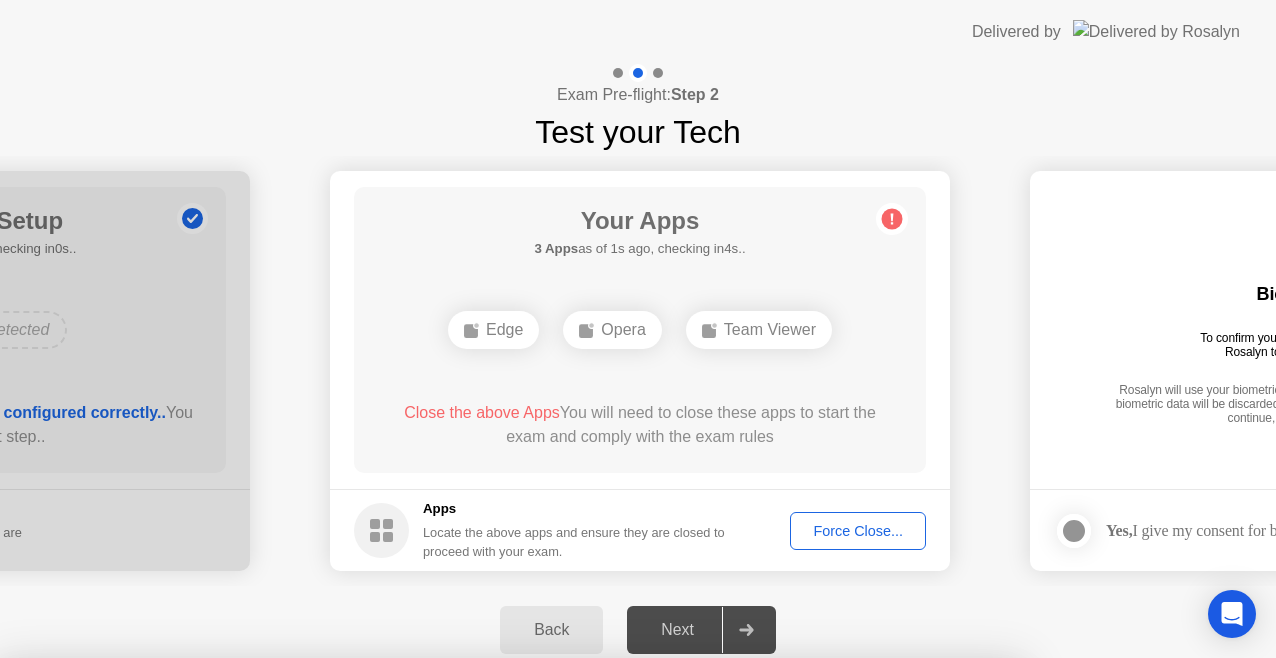 click on "Read More" at bounding box center [573, 896] 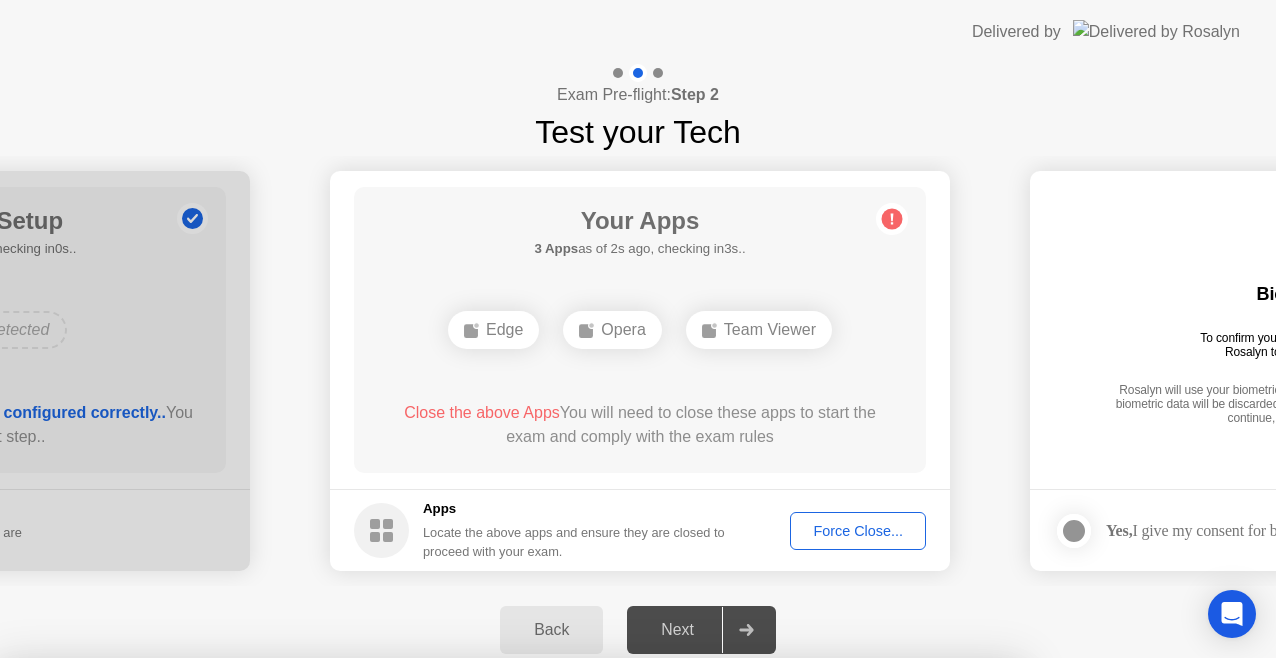 click on "Read More" at bounding box center (573, 896) 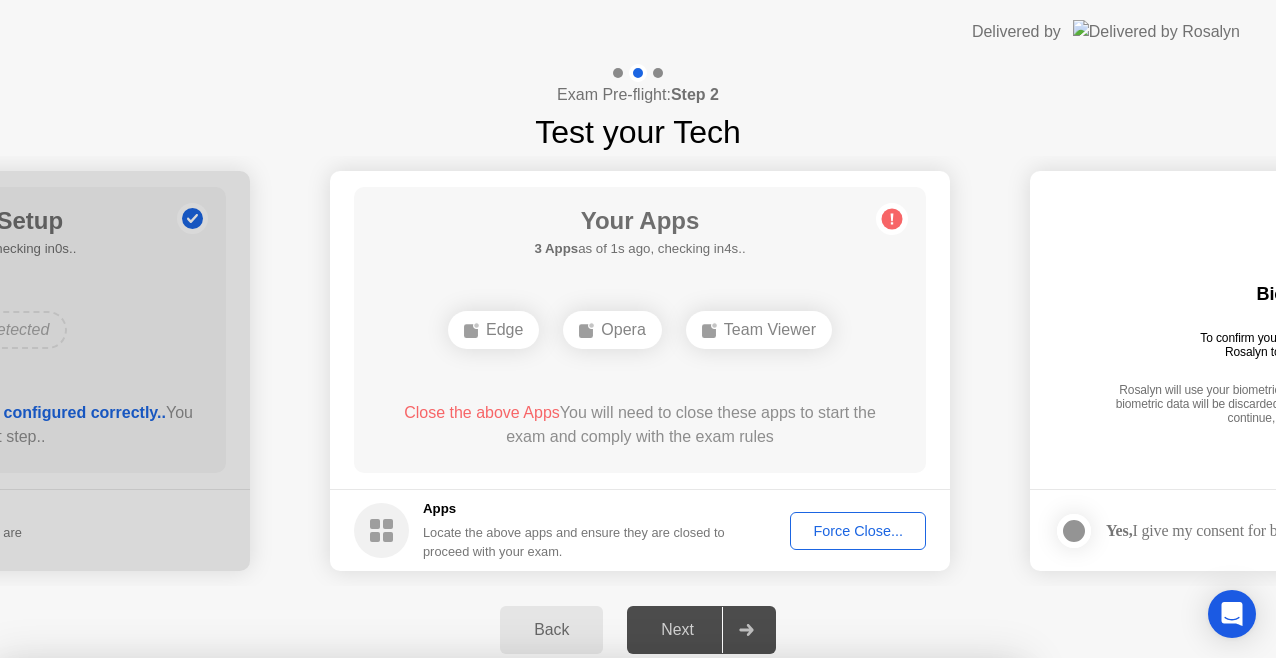 click on "Read More" at bounding box center (573, 896) 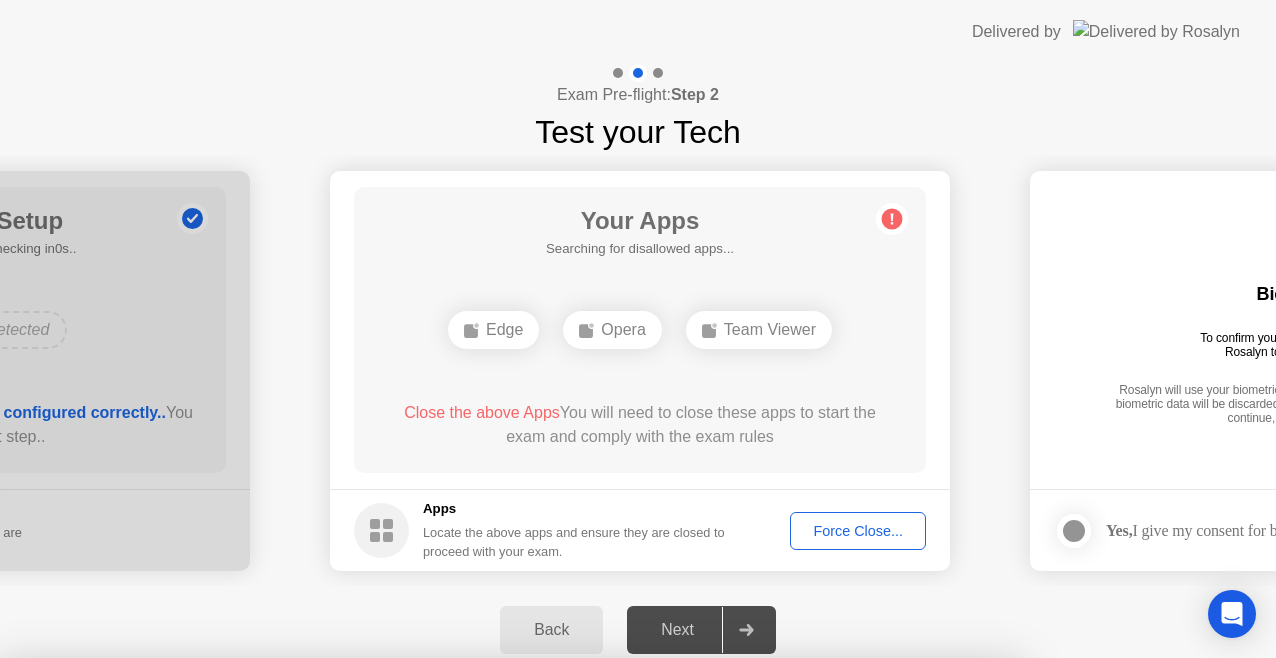 click on "Close" at bounding box center (429, 896) 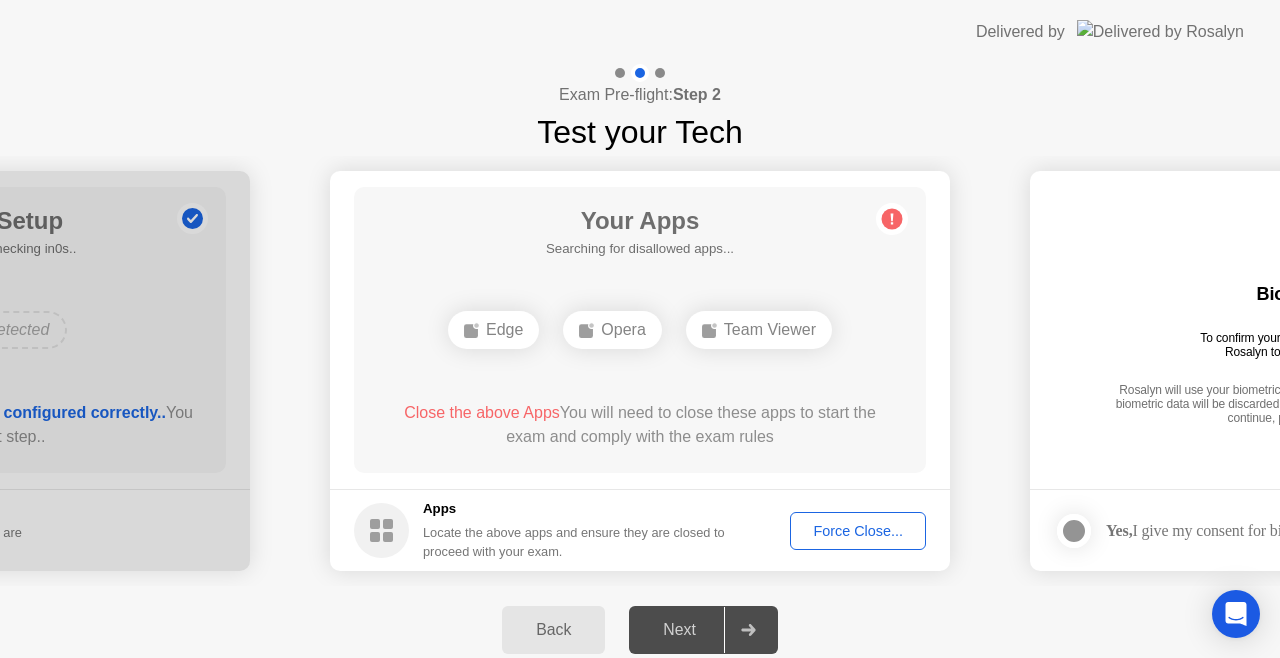 click on "Force Close..." 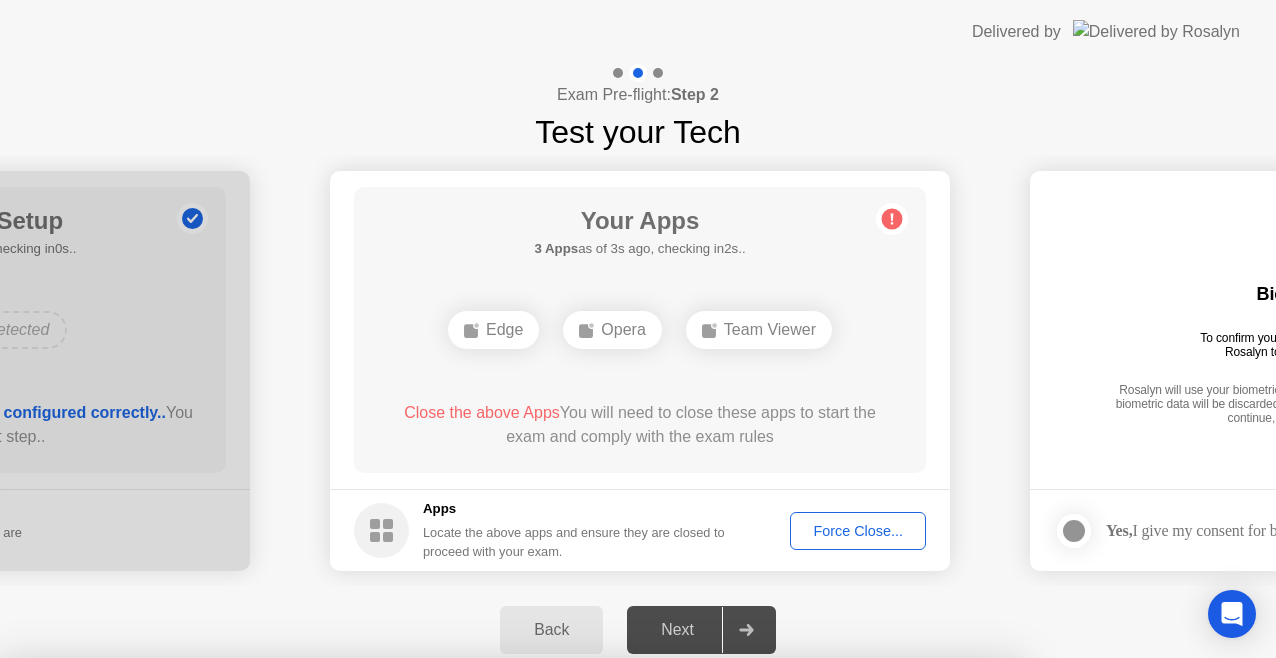 click on "Cancel" at bounding box center (440, 934) 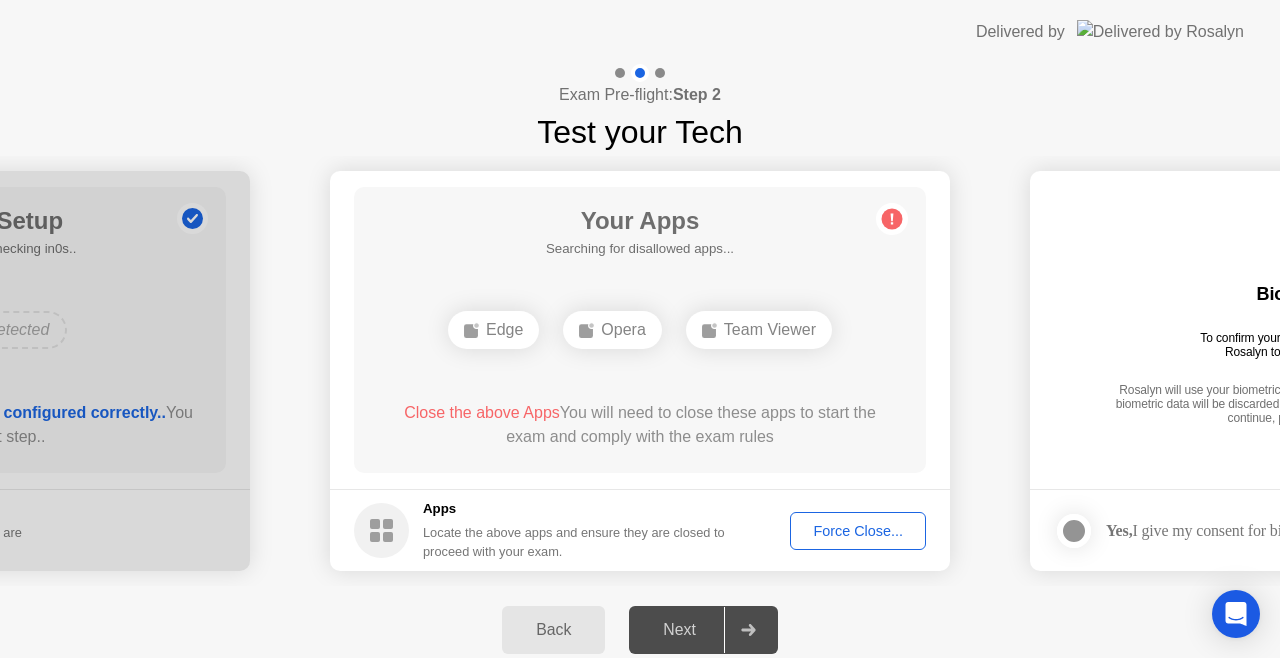 click on "Force Close..." 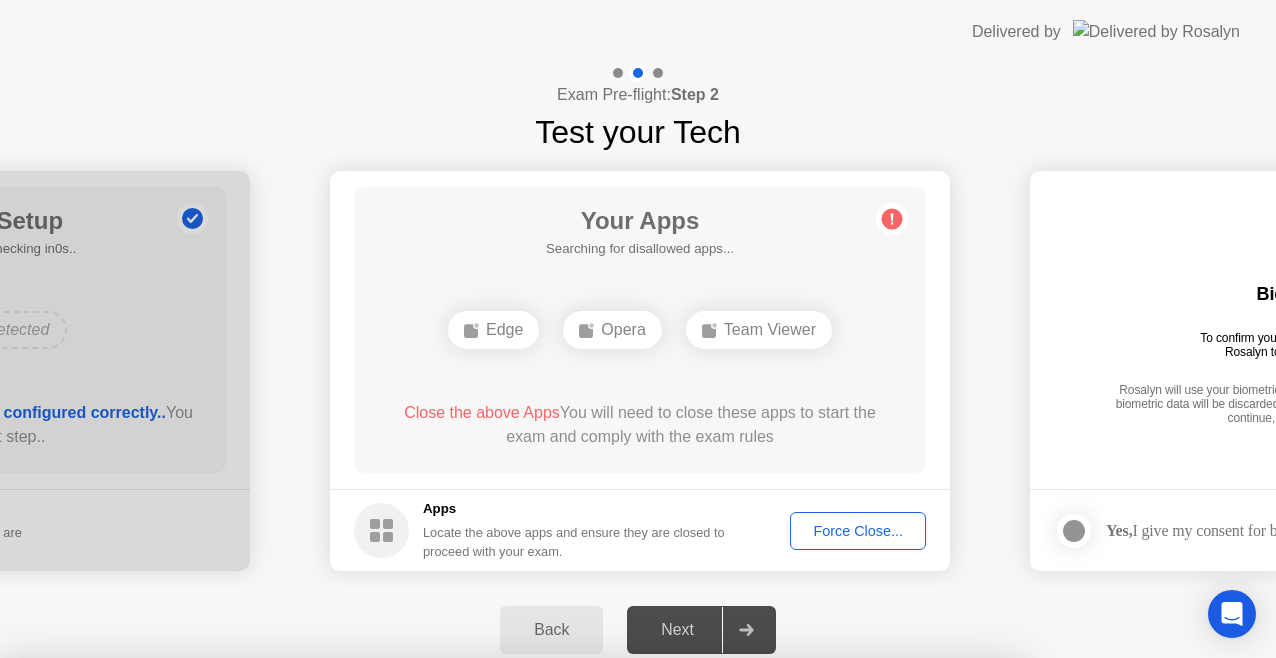 click at bounding box center [638, 658] 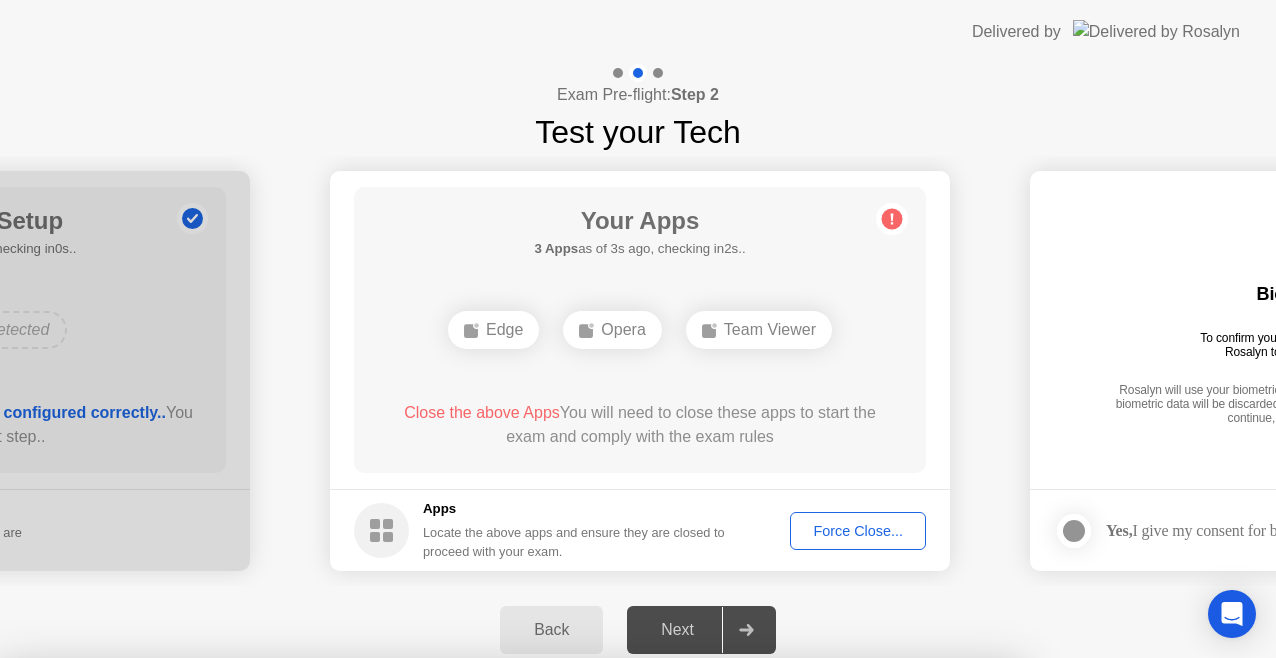 click on "Cancel" at bounding box center (440, 934) 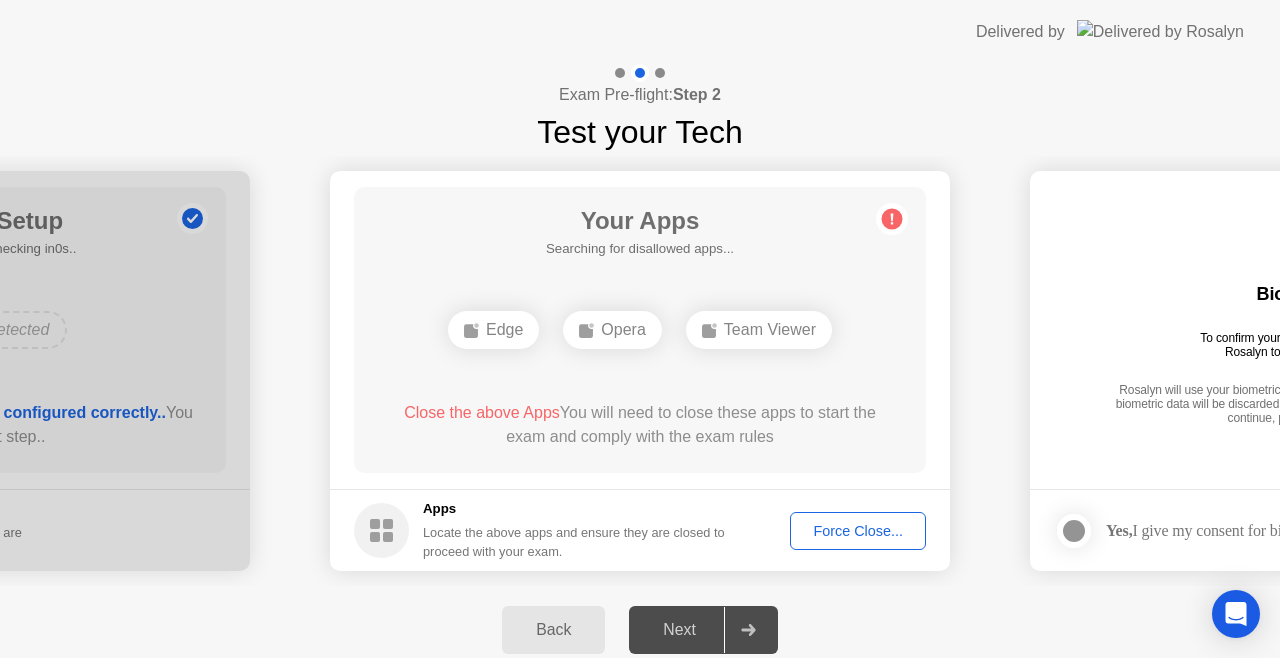 click on "Next" 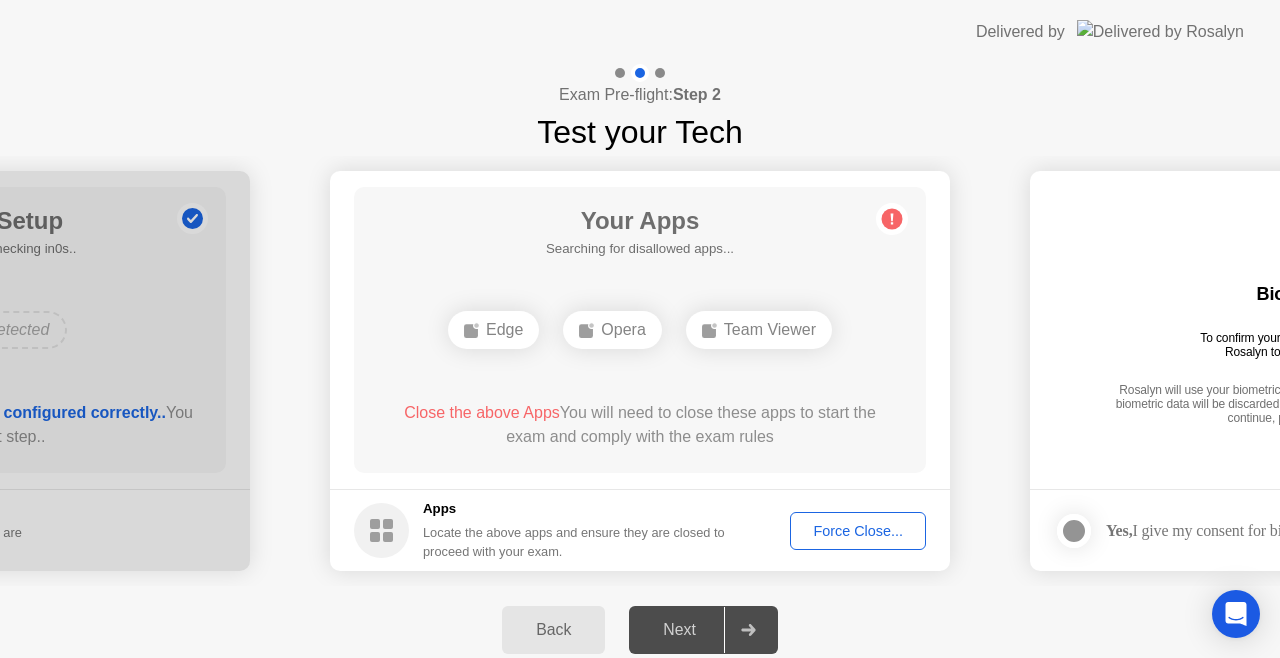 click on "Next" 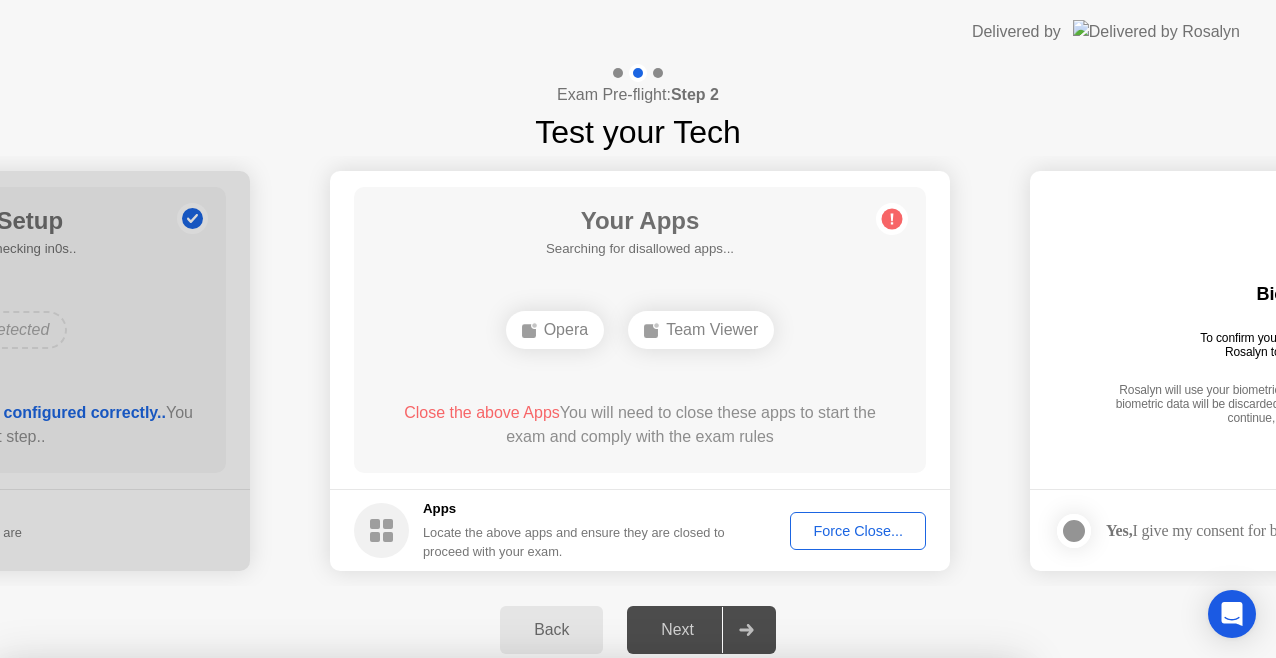 click on "Close App" at bounding box center [650, 883] 